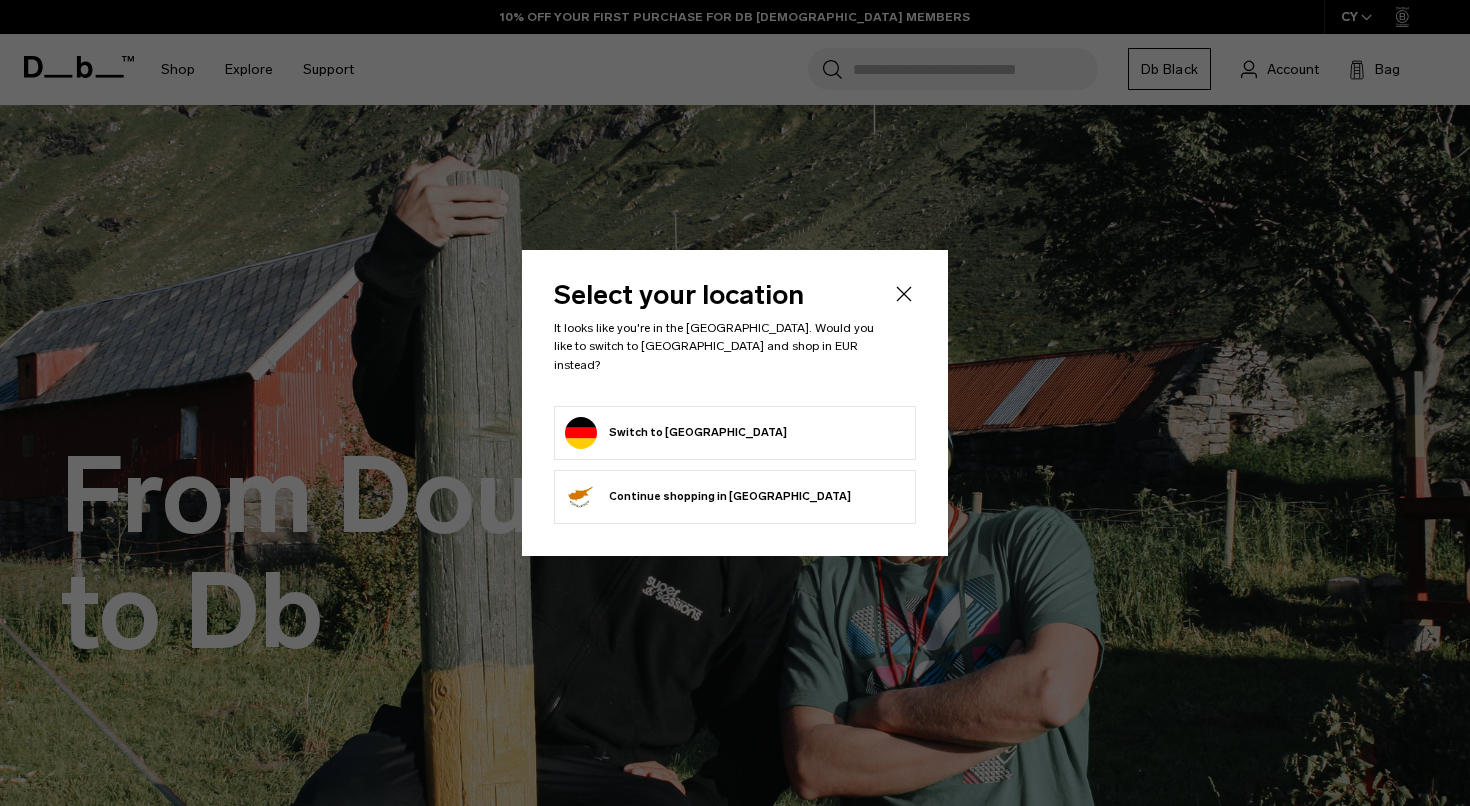 scroll, scrollTop: 0, scrollLeft: 0, axis: both 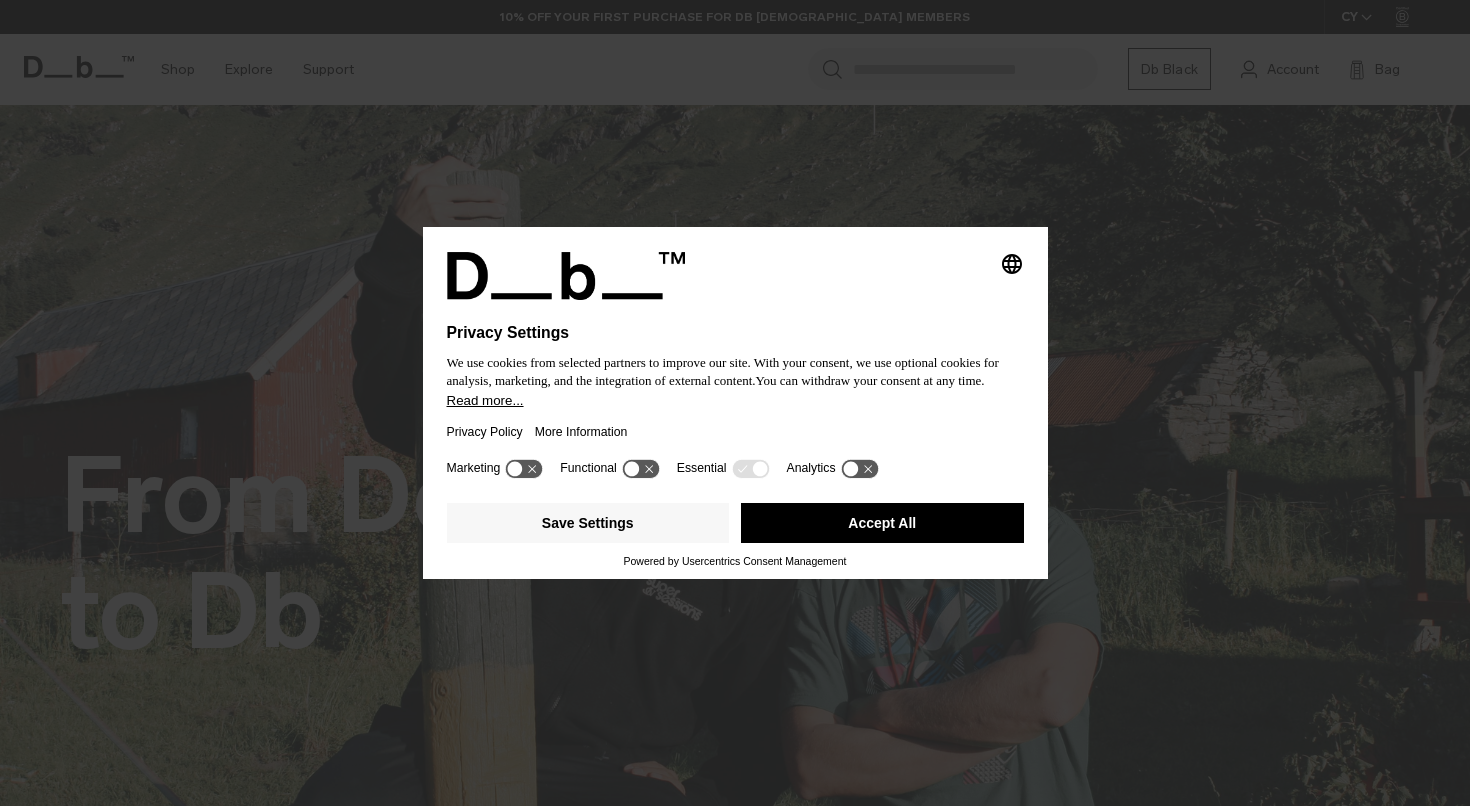 click on "Skip to content
Summer Sale Ends In:
00
days,
00
hours,
00
minutes ,
00
seconds
BUY NOW, PAY LATER WITH KLARNA
10% OFF YOUR FIRST PURCHASE FOR DB BLACK MEMBERS
FREE SHIPPING FOR DB BLACK MEMBERS
FREE RETURNS FOR DB BLACK MEMBERS
LIMITED LIFETIME WARRANTY FOR DB BLACK MEMBERS
BUY NOW, PAY LATER WITH KLARNA
10% OFF YOUR FIRST PURCHASE FOR DB BLACK MEMBERS
Summer Sale Ends In:
00
days,
00
hours,
00" at bounding box center (735, 403) 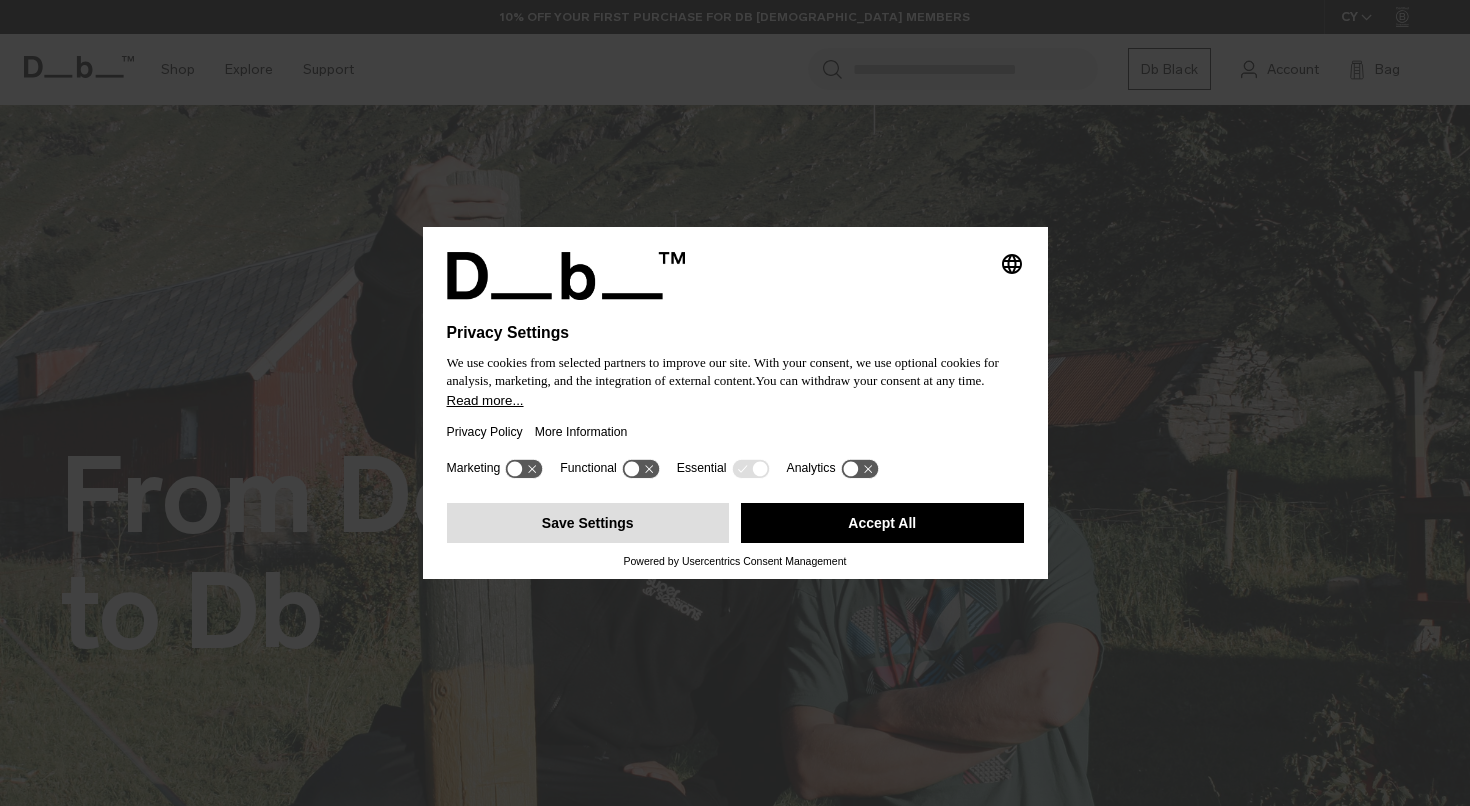 click on "Save Settings" at bounding box center (588, 523) 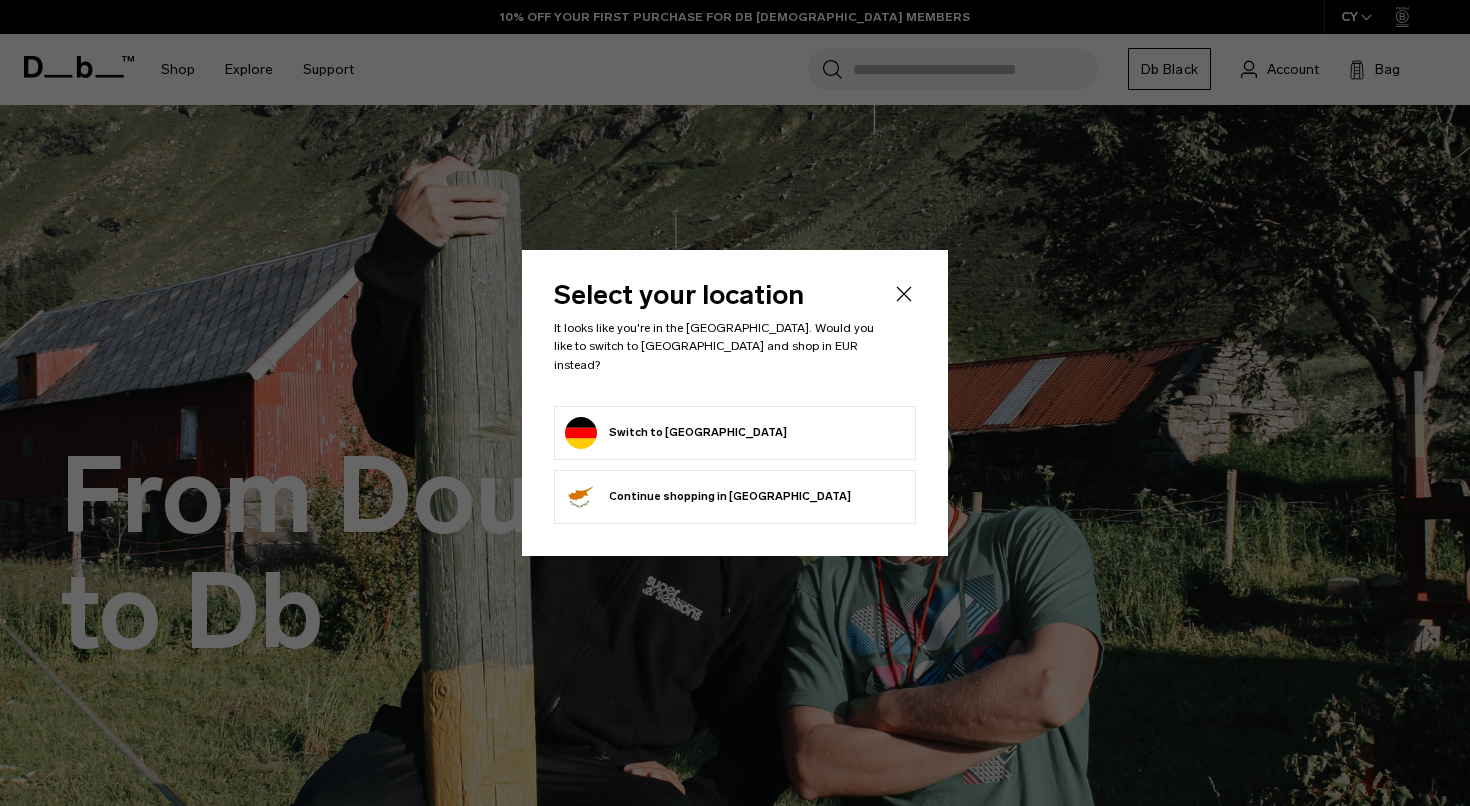scroll, scrollTop: 0, scrollLeft: 0, axis: both 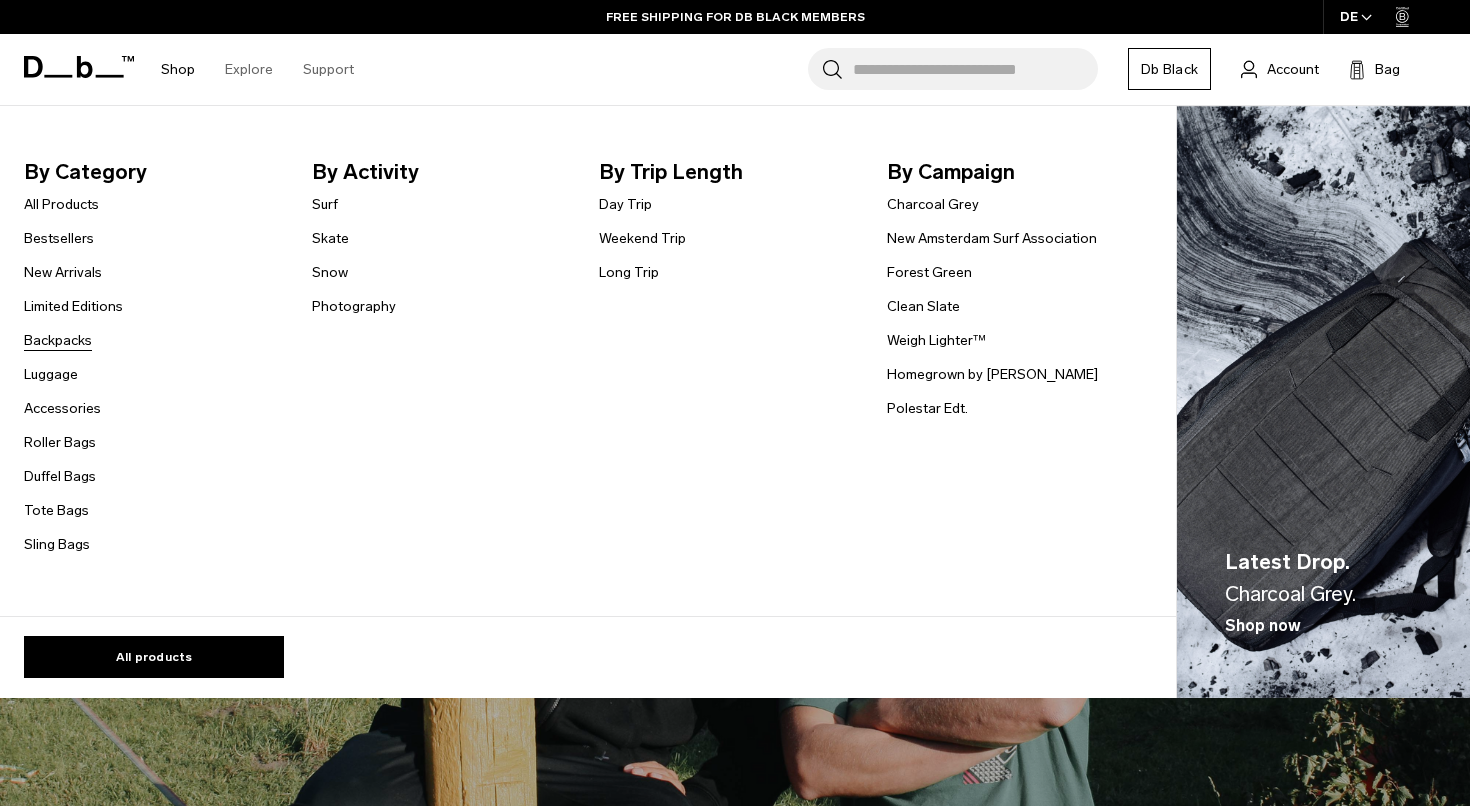 click on "Backpacks" at bounding box center [58, 340] 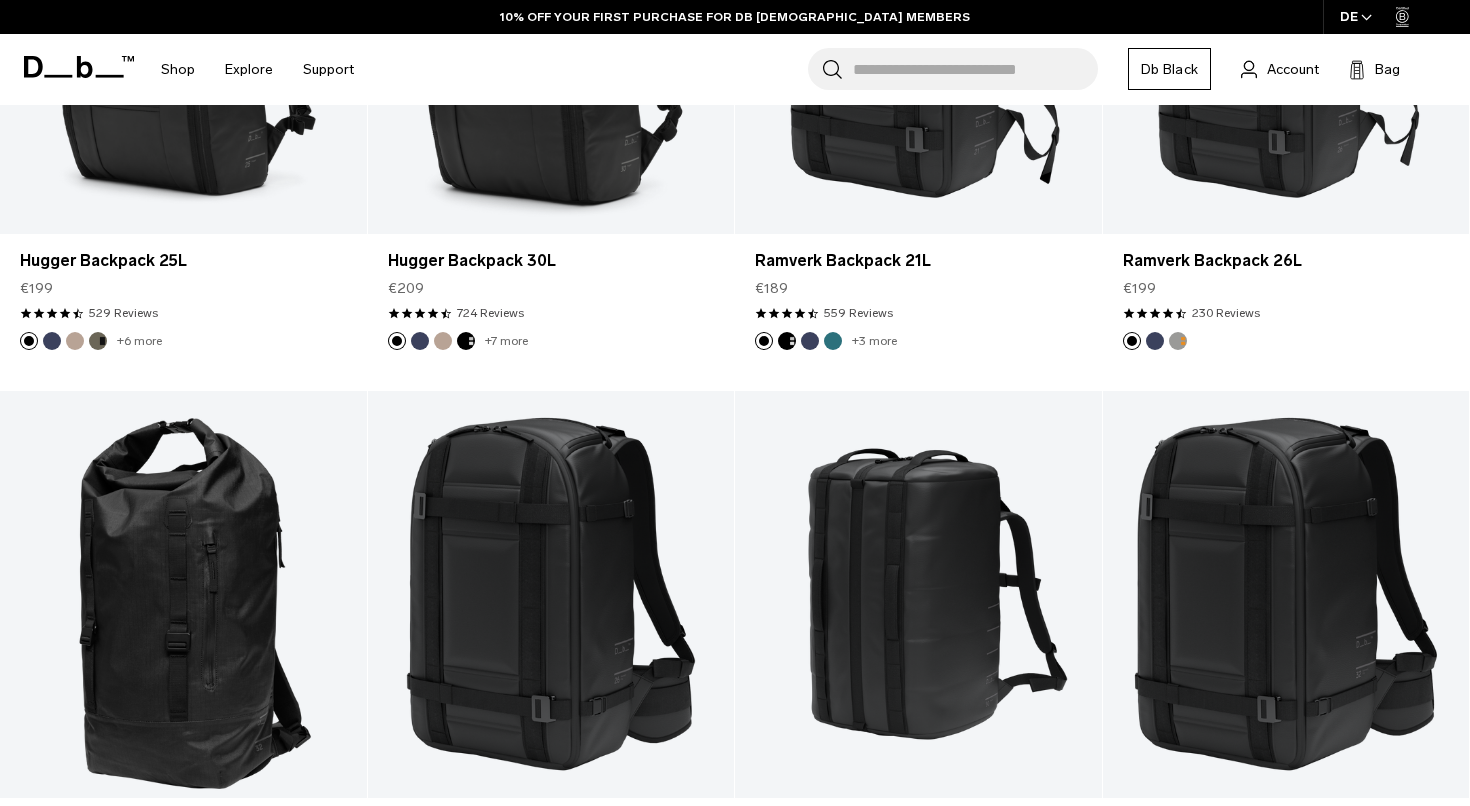 scroll, scrollTop: 693, scrollLeft: 0, axis: vertical 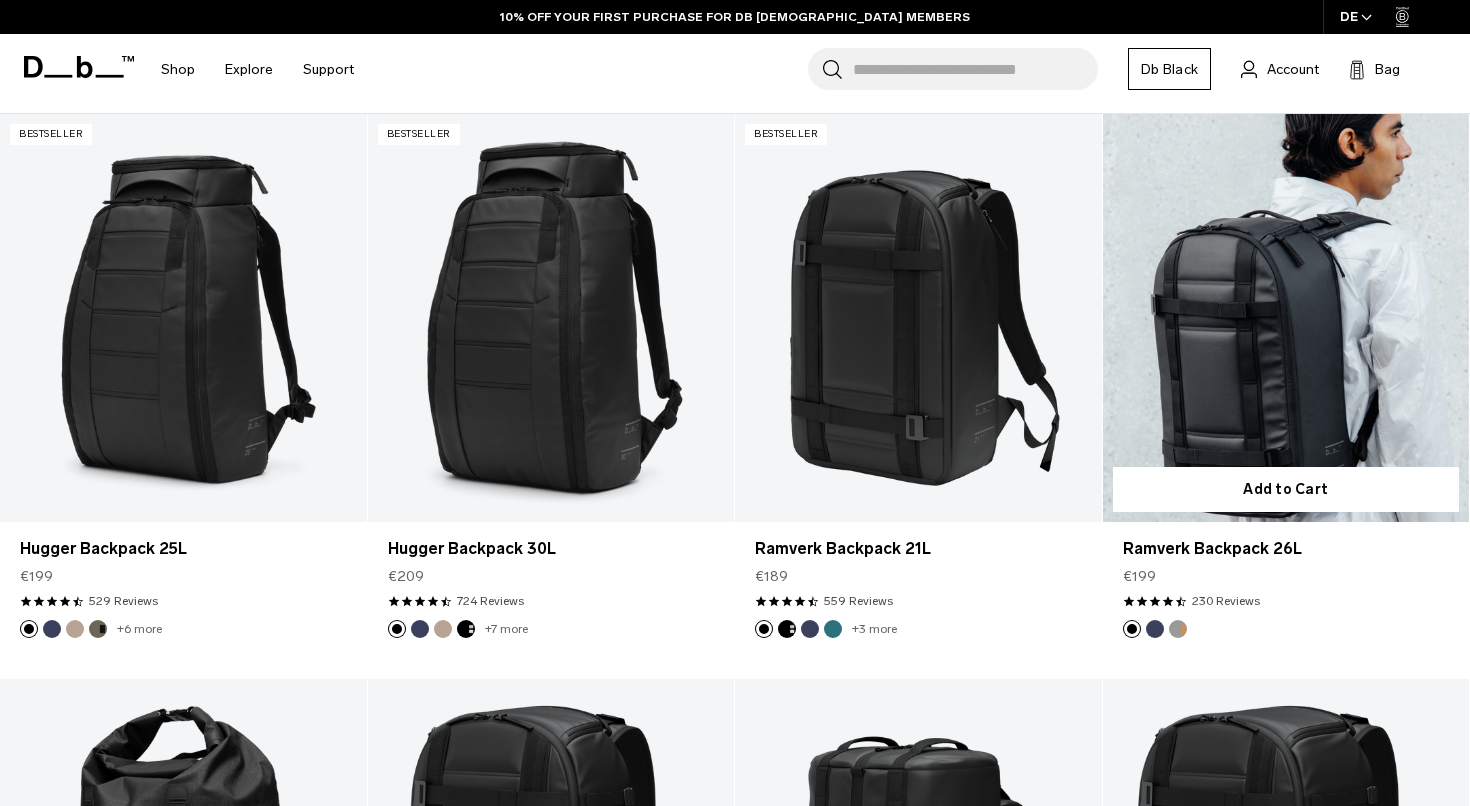 click at bounding box center [1286, 317] 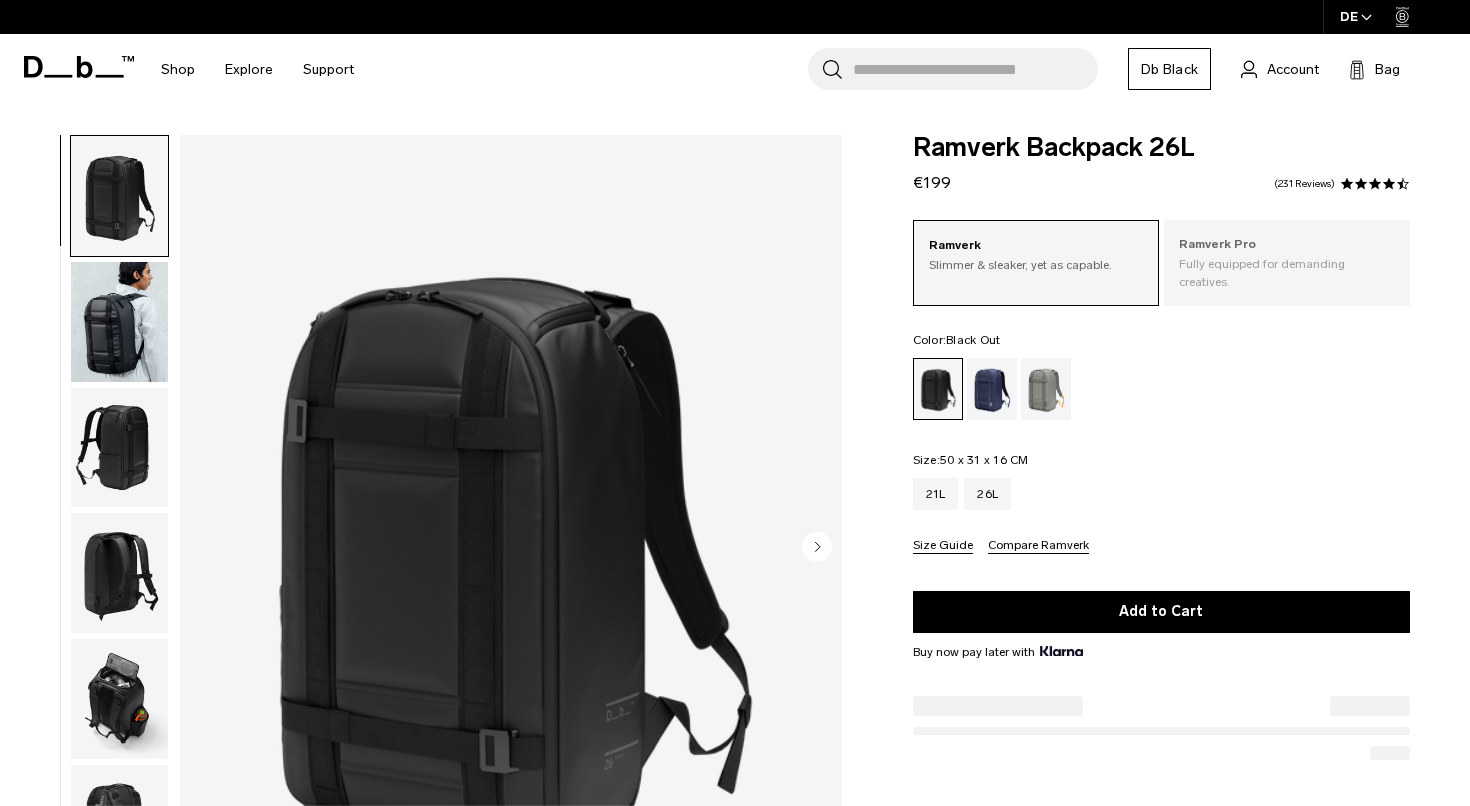 scroll, scrollTop: 0, scrollLeft: 0, axis: both 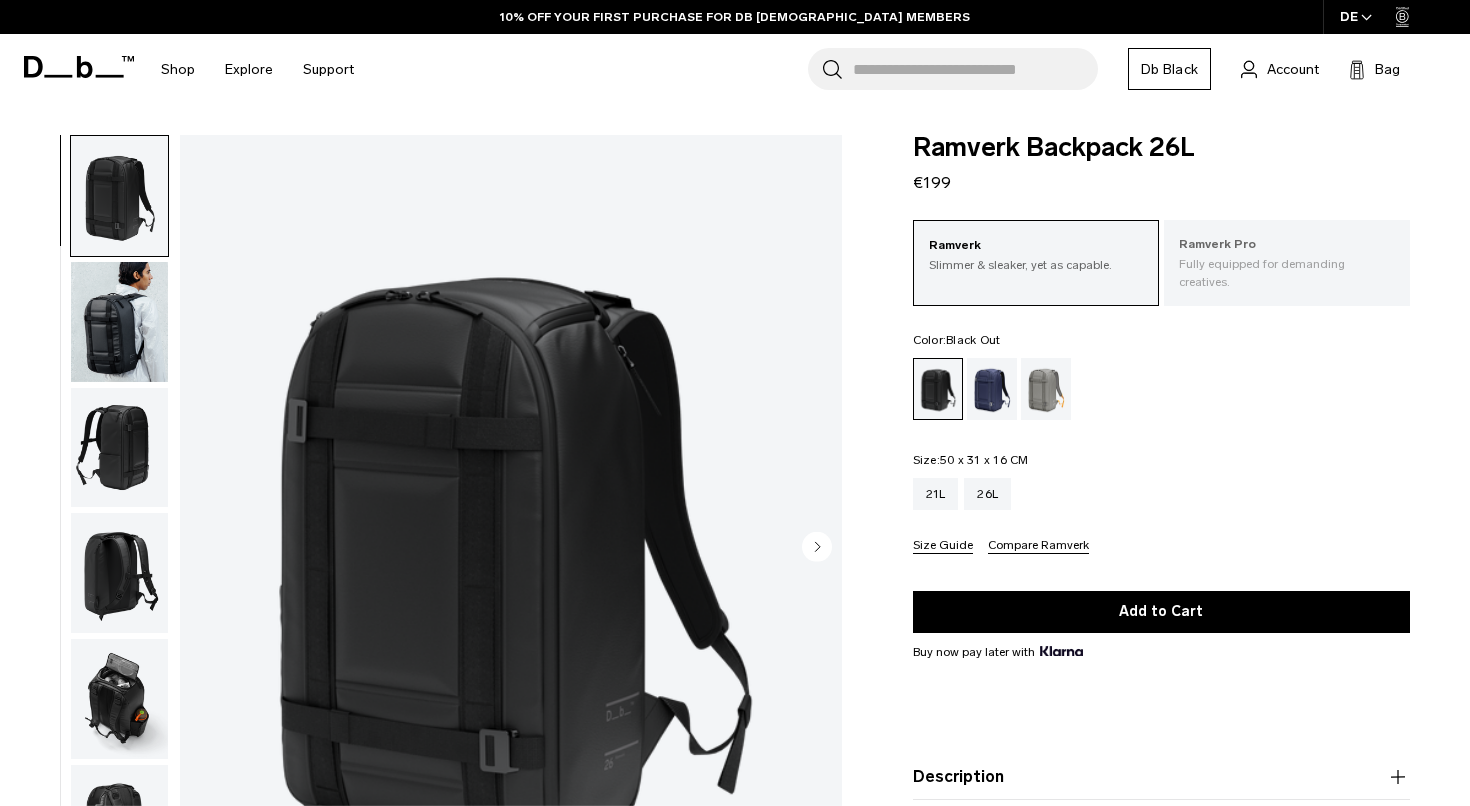 click on "Ramverk Pro" at bounding box center [1287, 245] 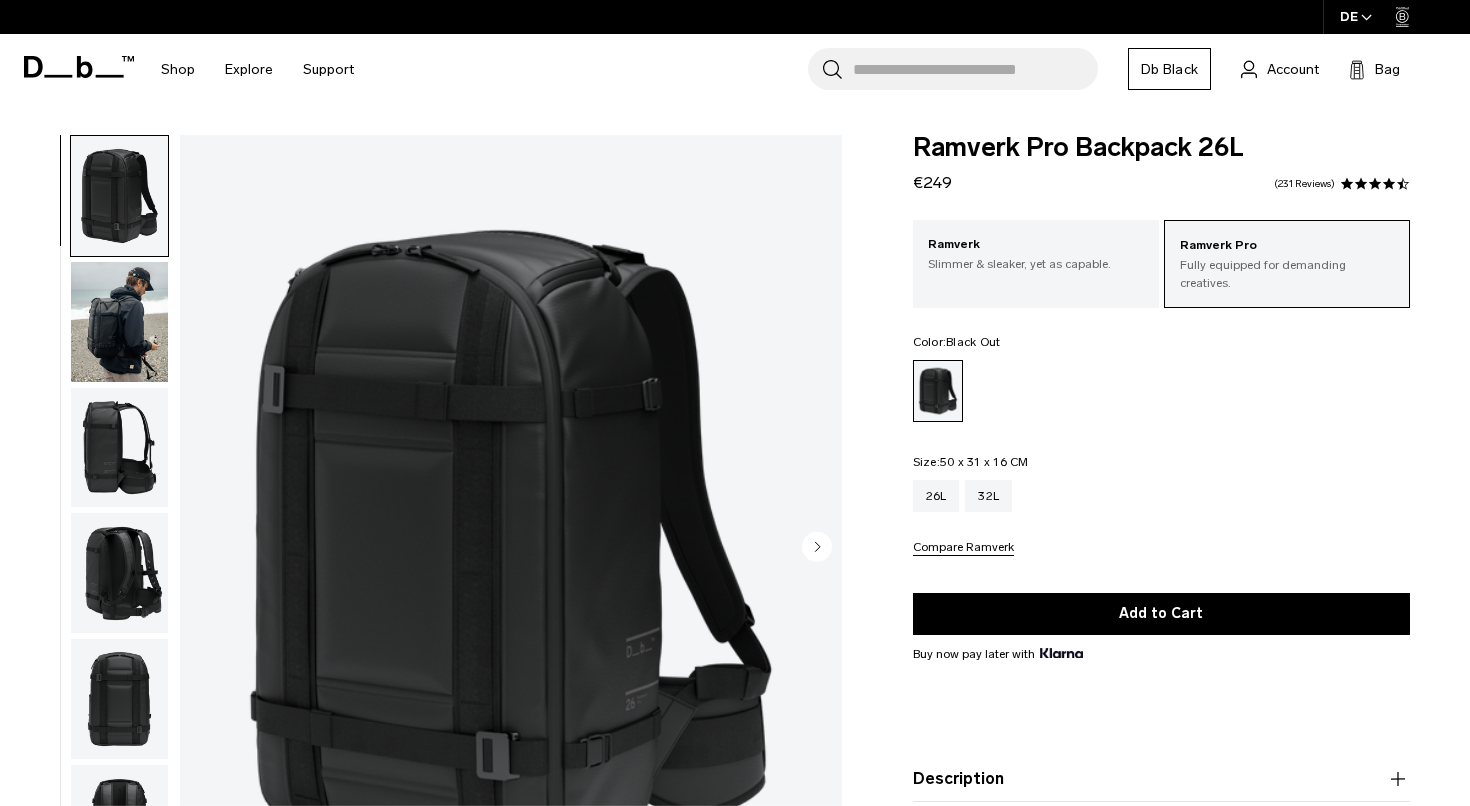 scroll, scrollTop: 144, scrollLeft: 0, axis: vertical 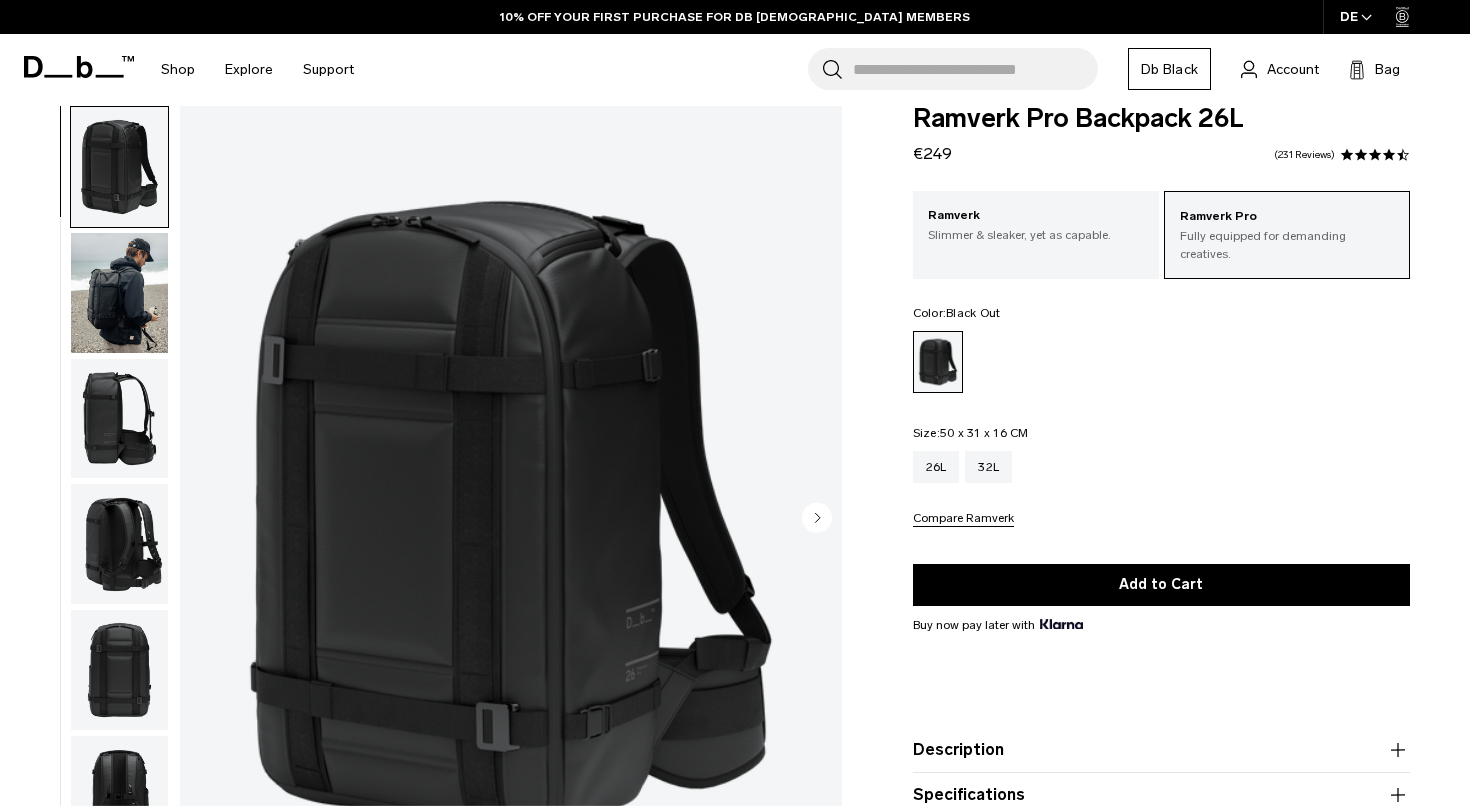 click at bounding box center (119, 293) 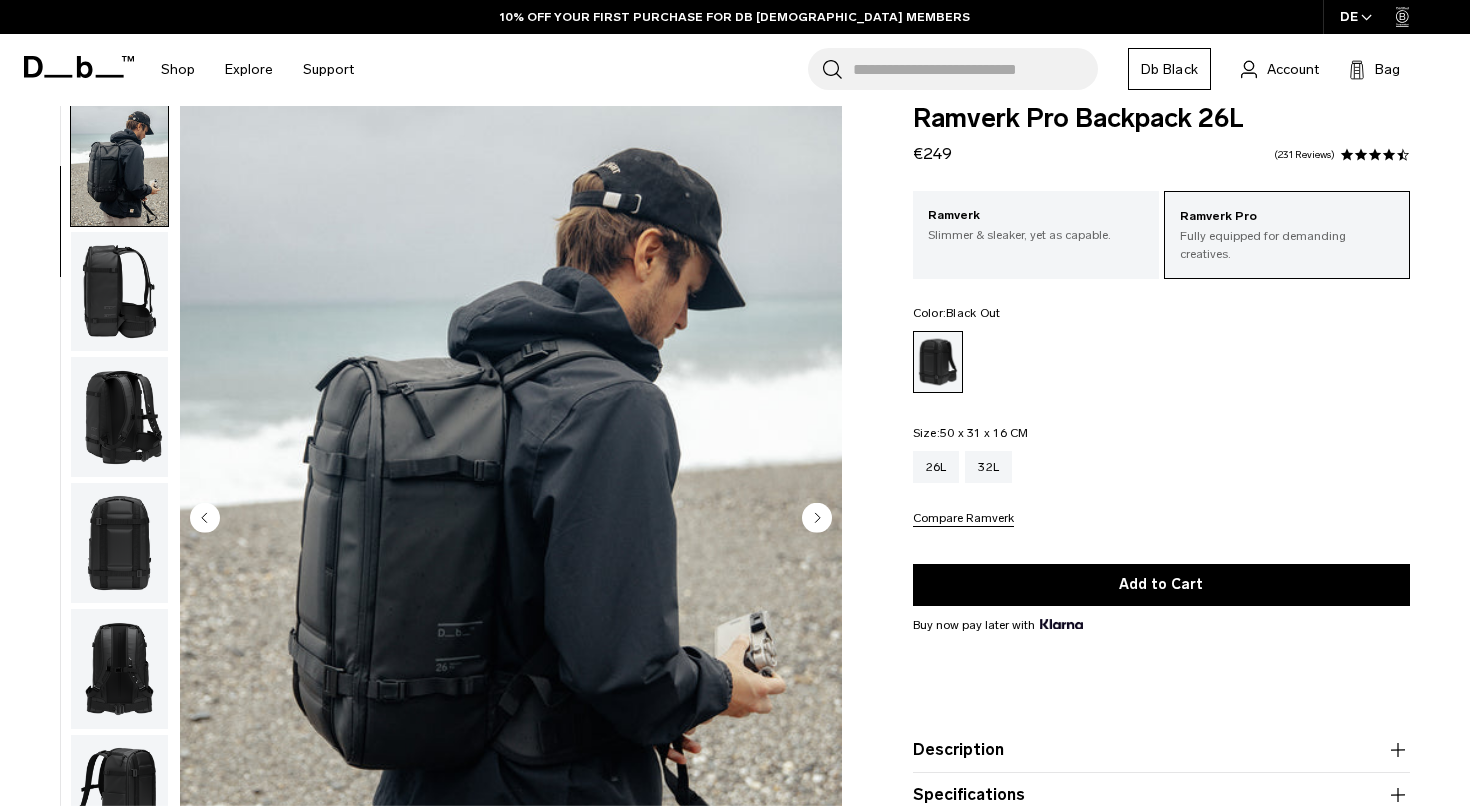click at bounding box center (119, 292) 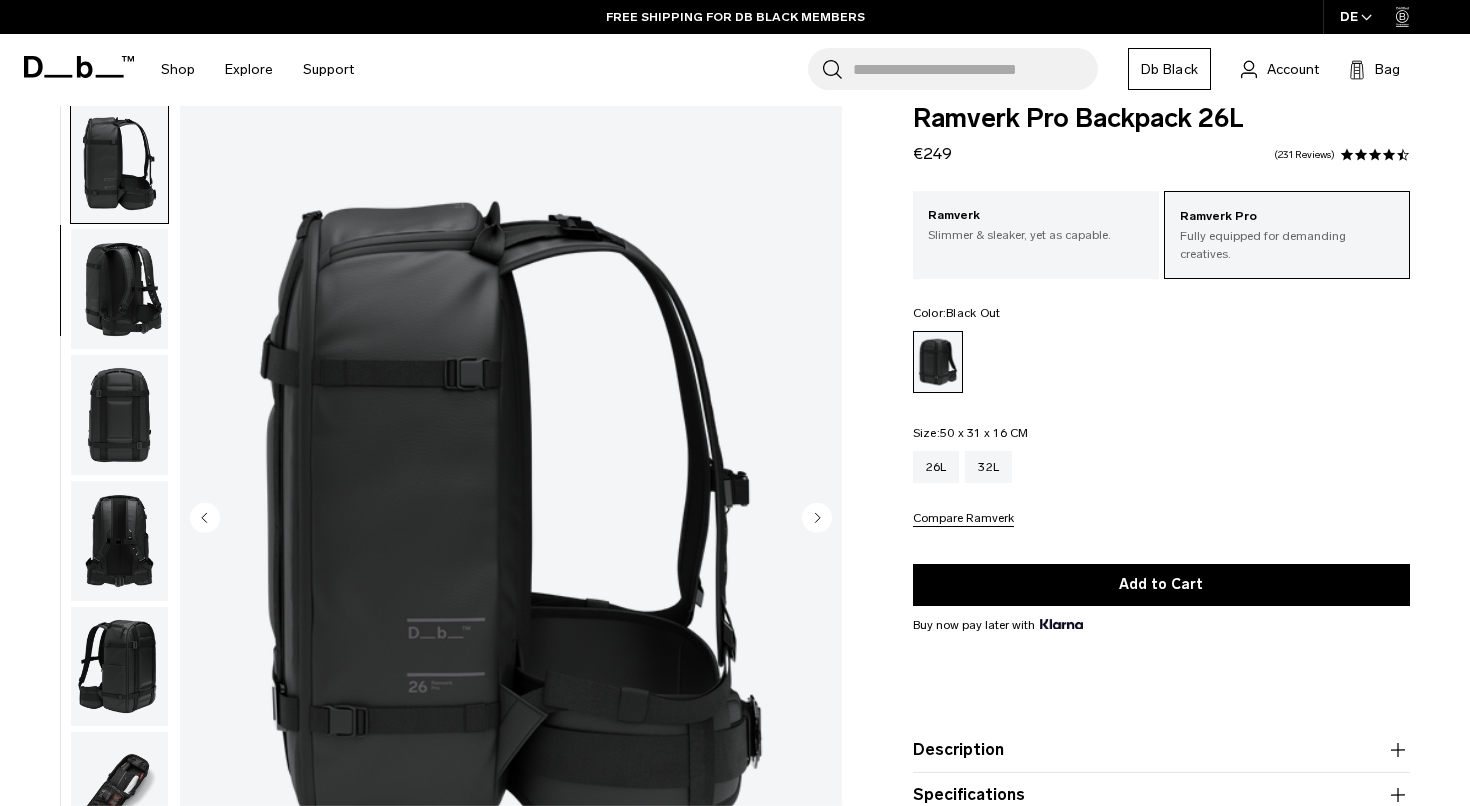 click at bounding box center [119, 289] 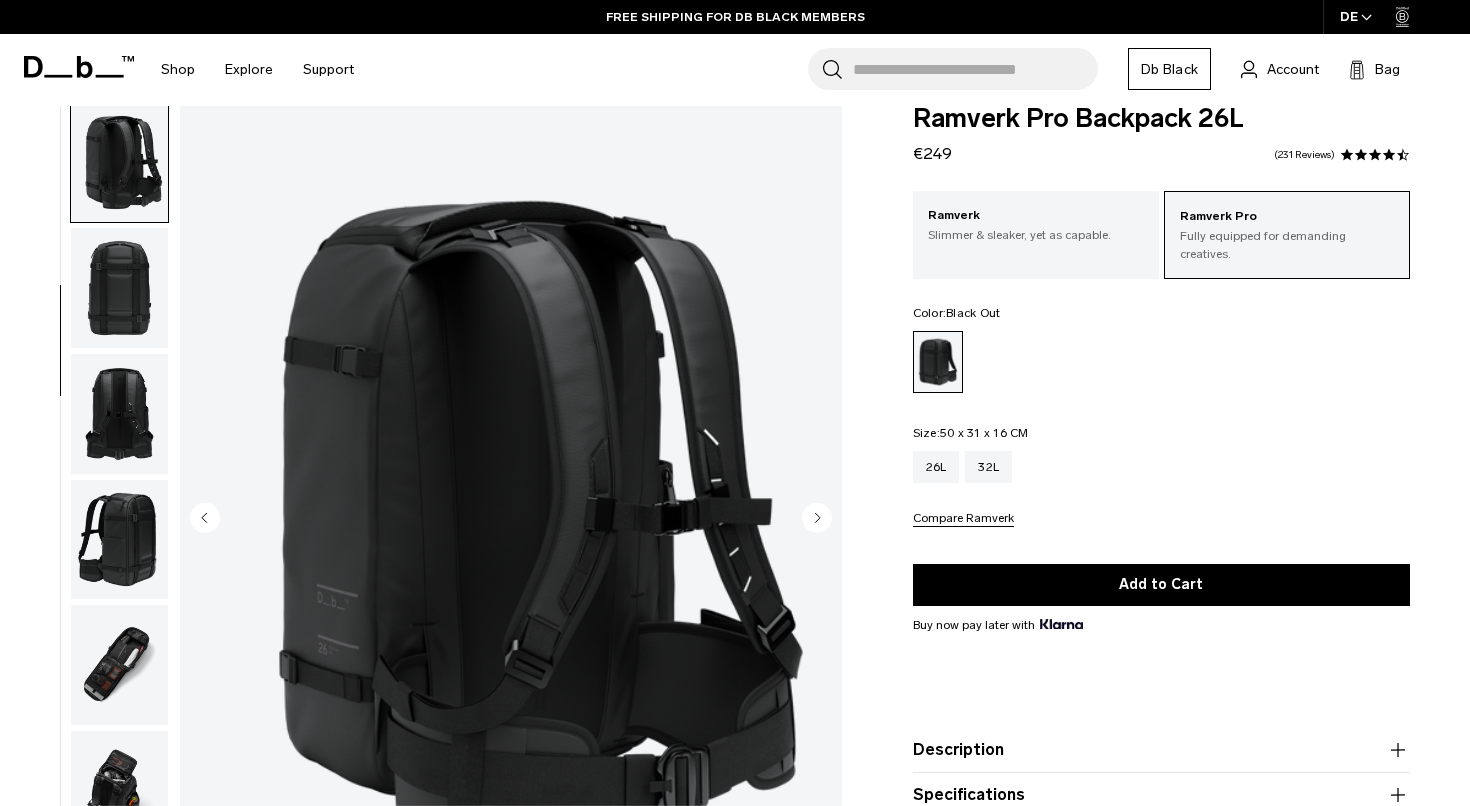 click at bounding box center (119, 288) 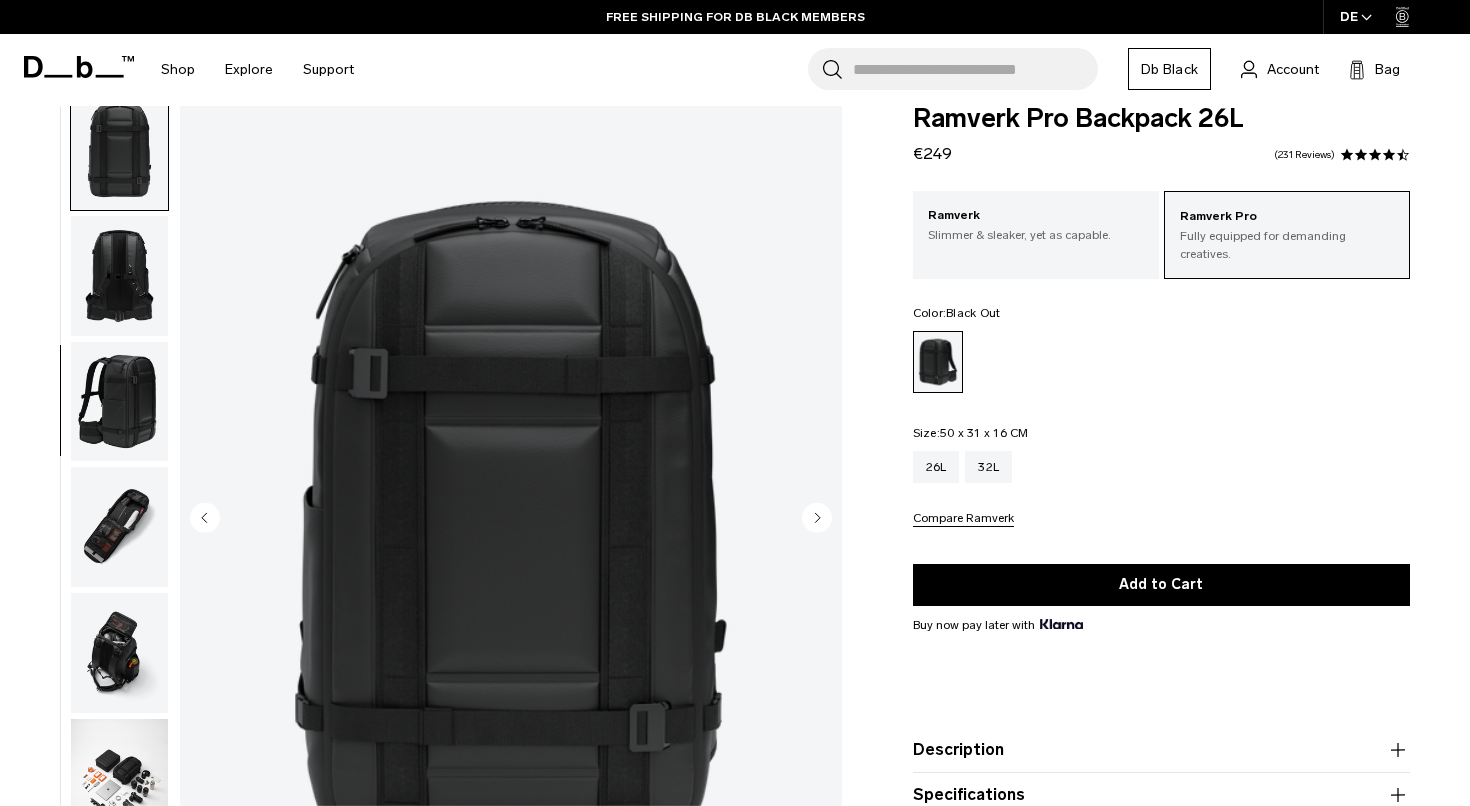 click at bounding box center [119, 276] 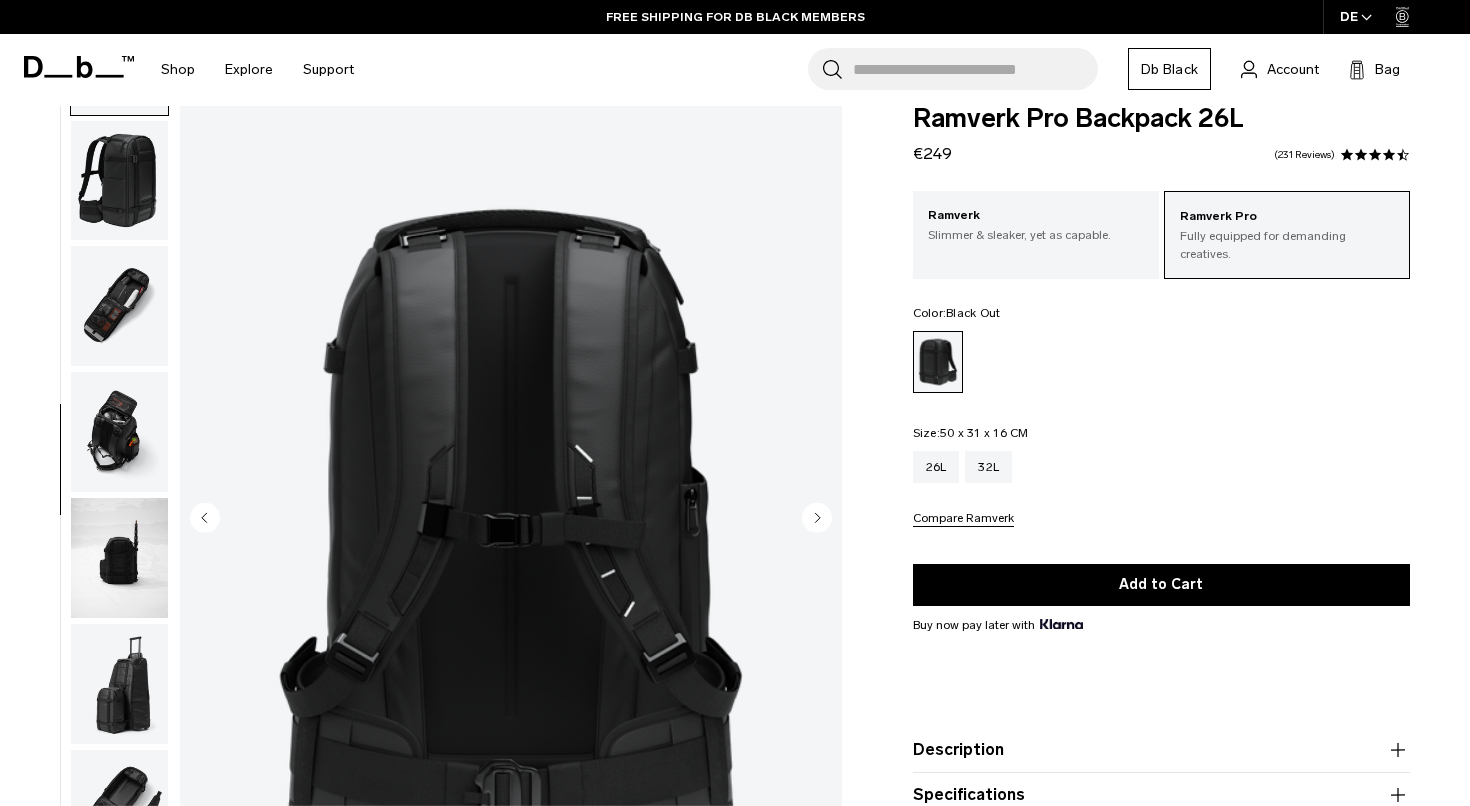 scroll, scrollTop: 768, scrollLeft: 0, axis: vertical 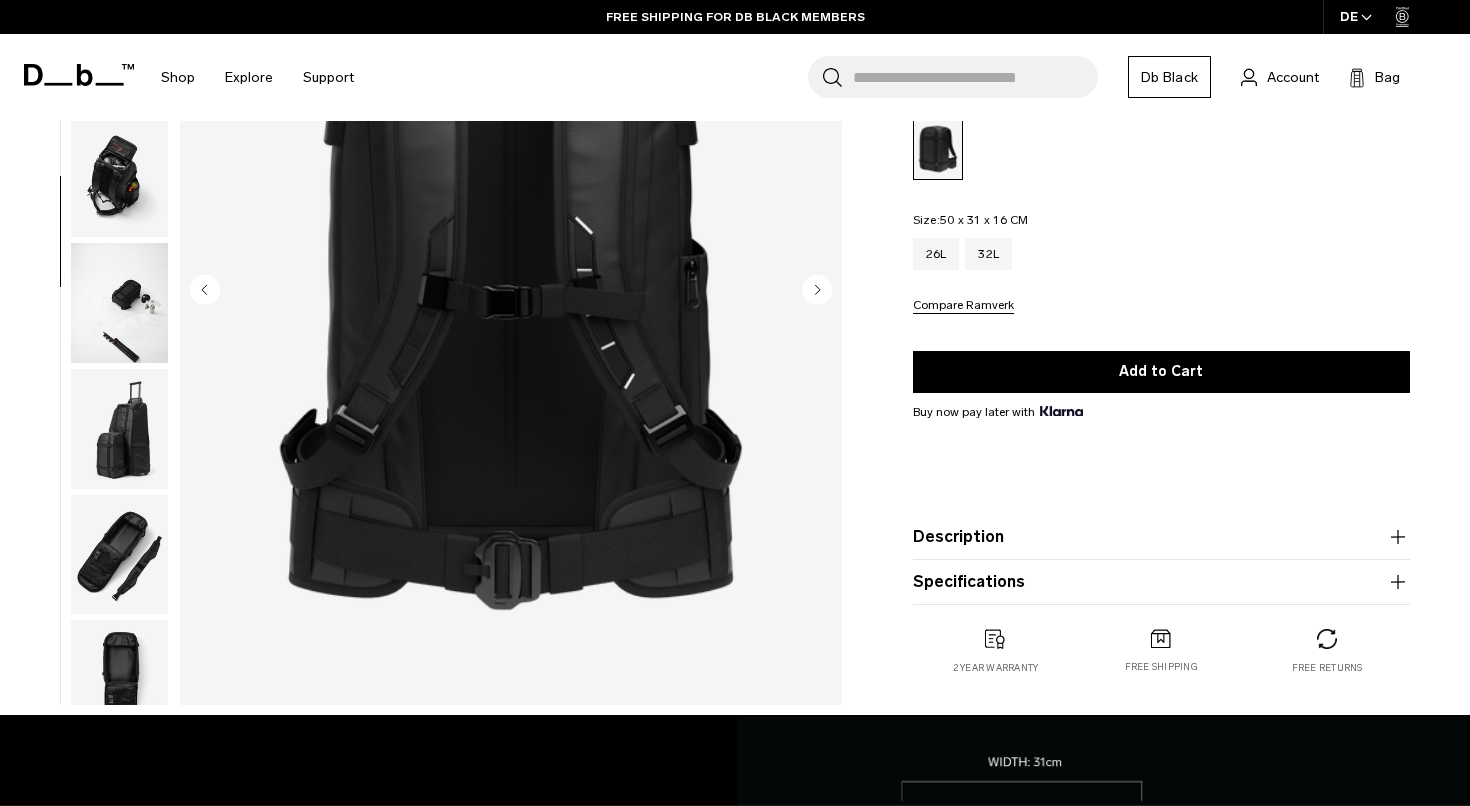 click at bounding box center (119, 555) 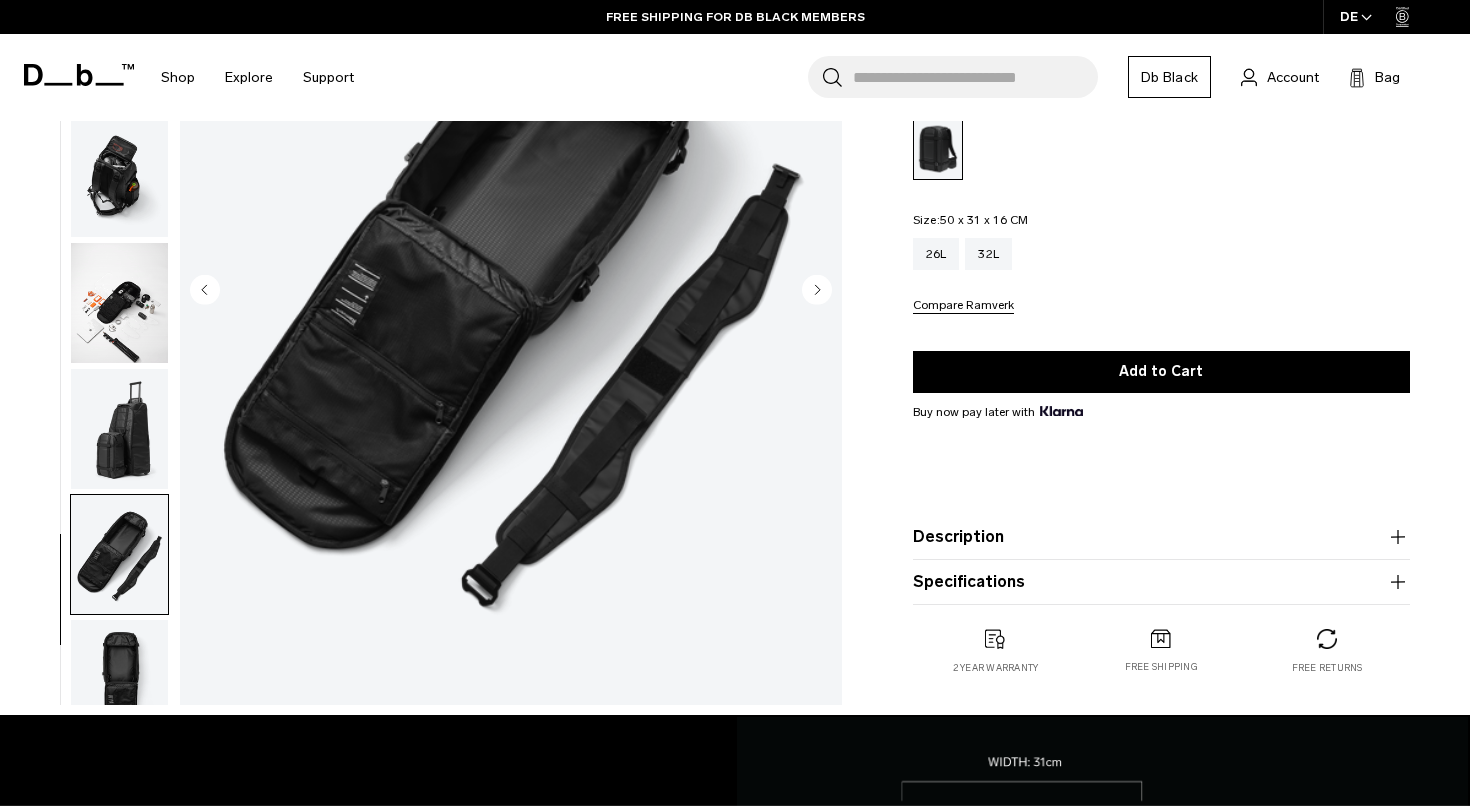 scroll, scrollTop: 823, scrollLeft: 0, axis: vertical 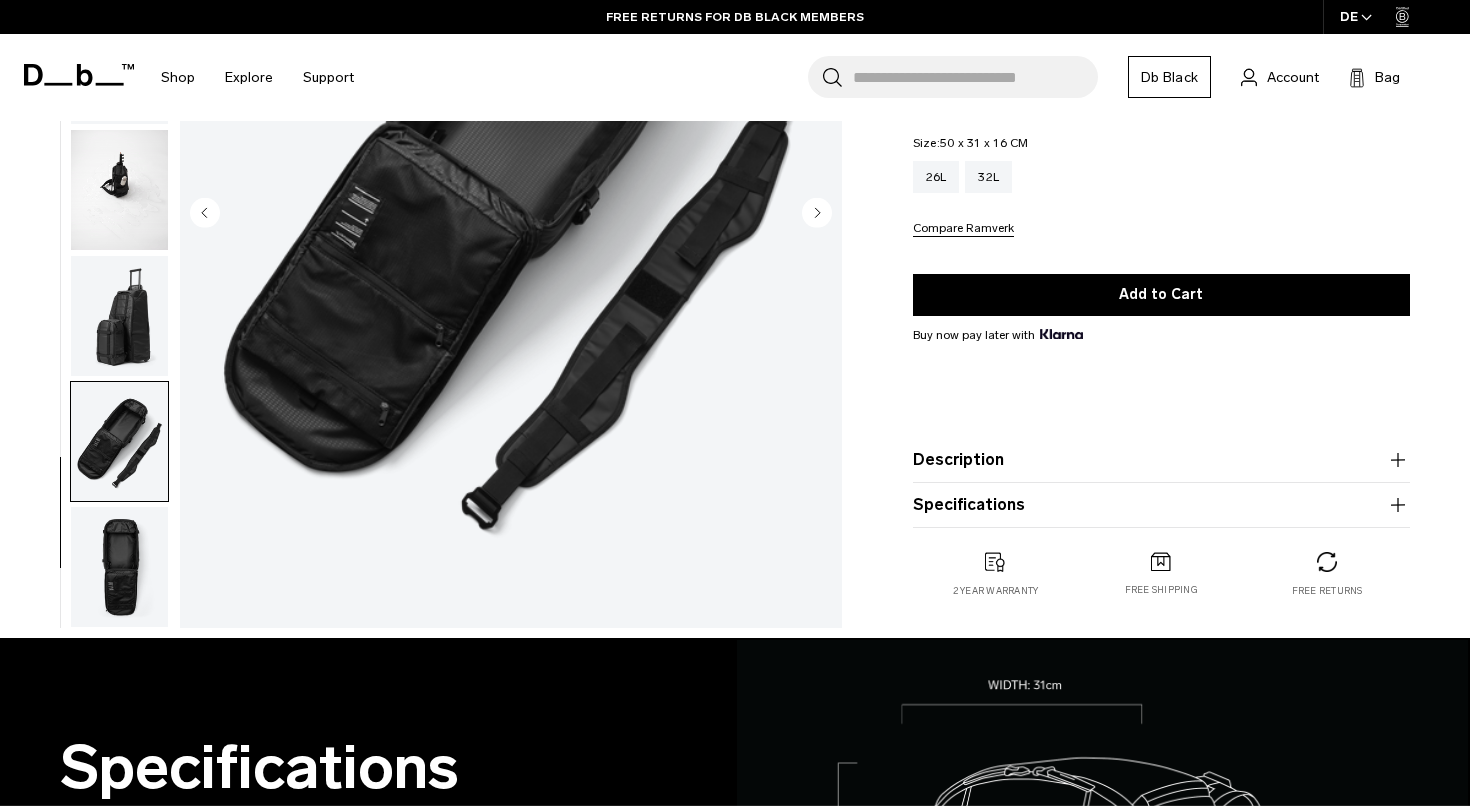 click at bounding box center [119, 567] 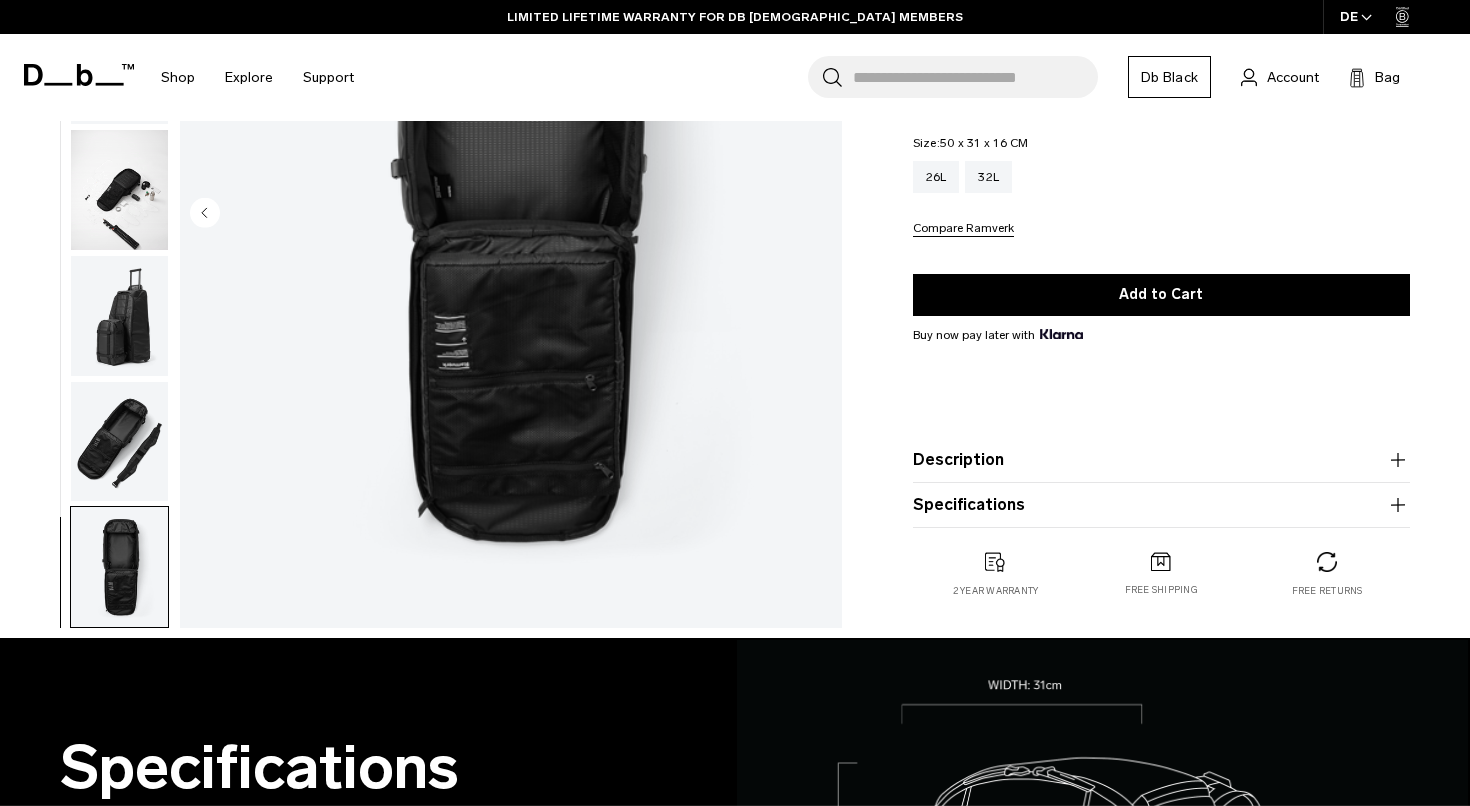 scroll, scrollTop: 823, scrollLeft: 0, axis: vertical 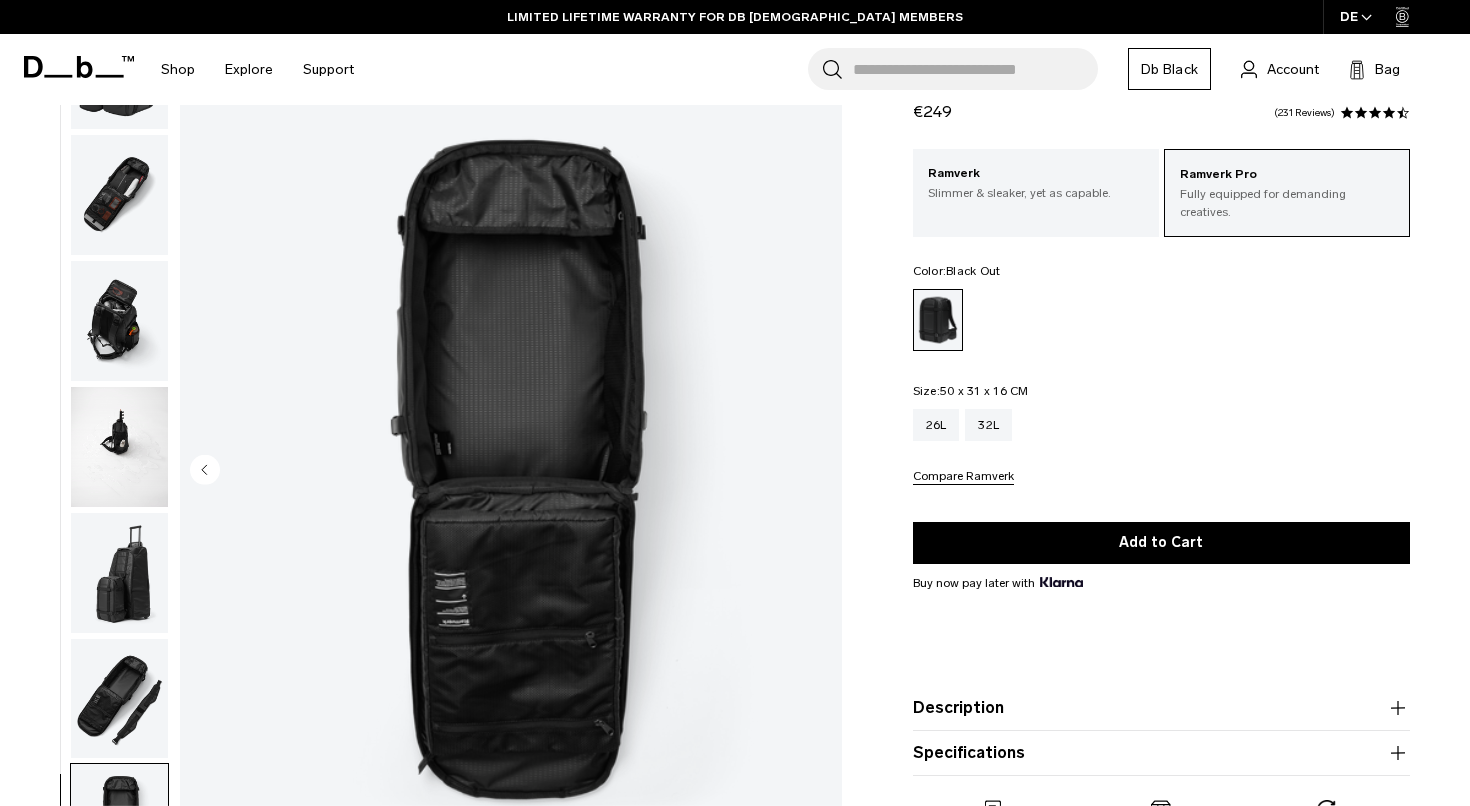 click 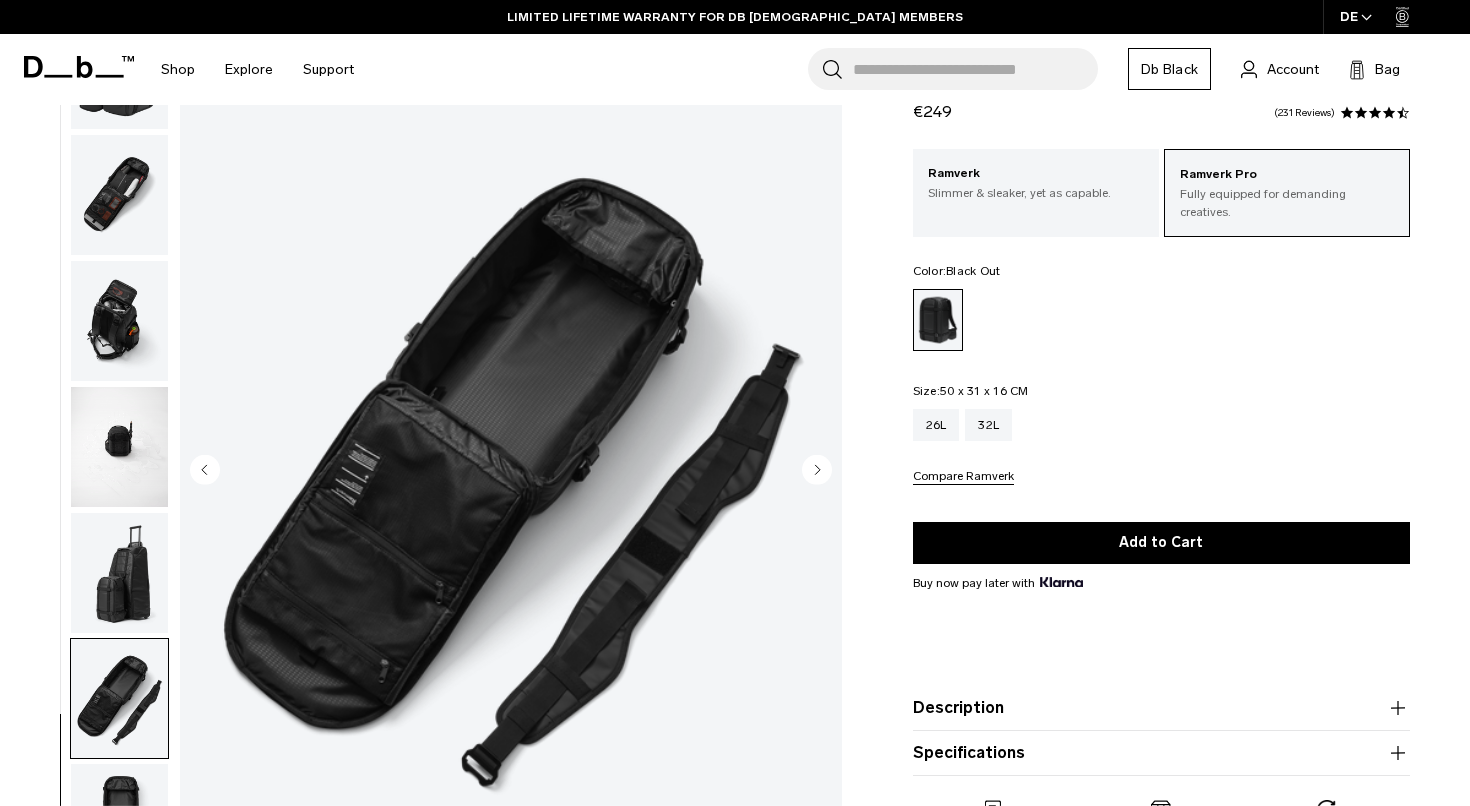 click 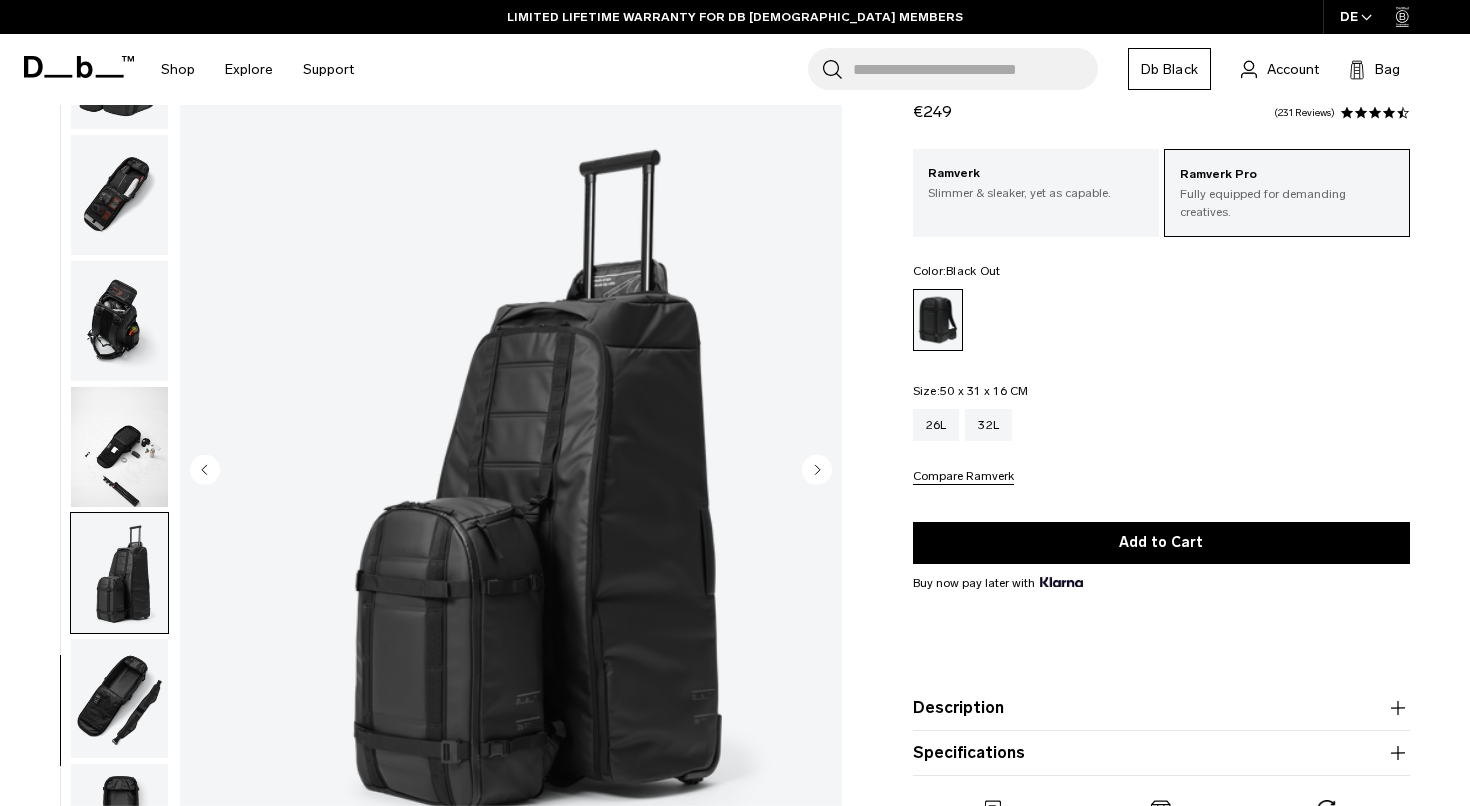 click 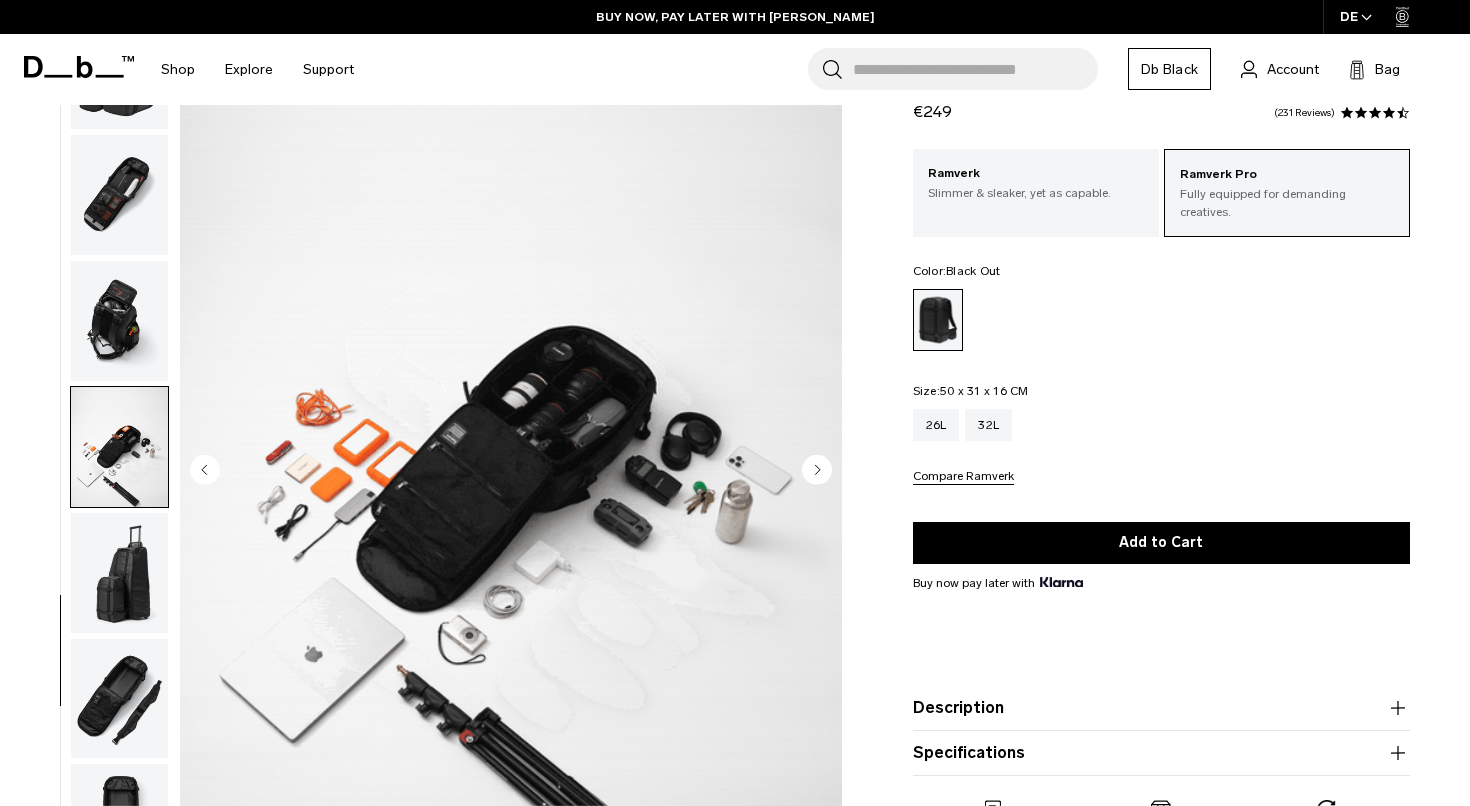 click 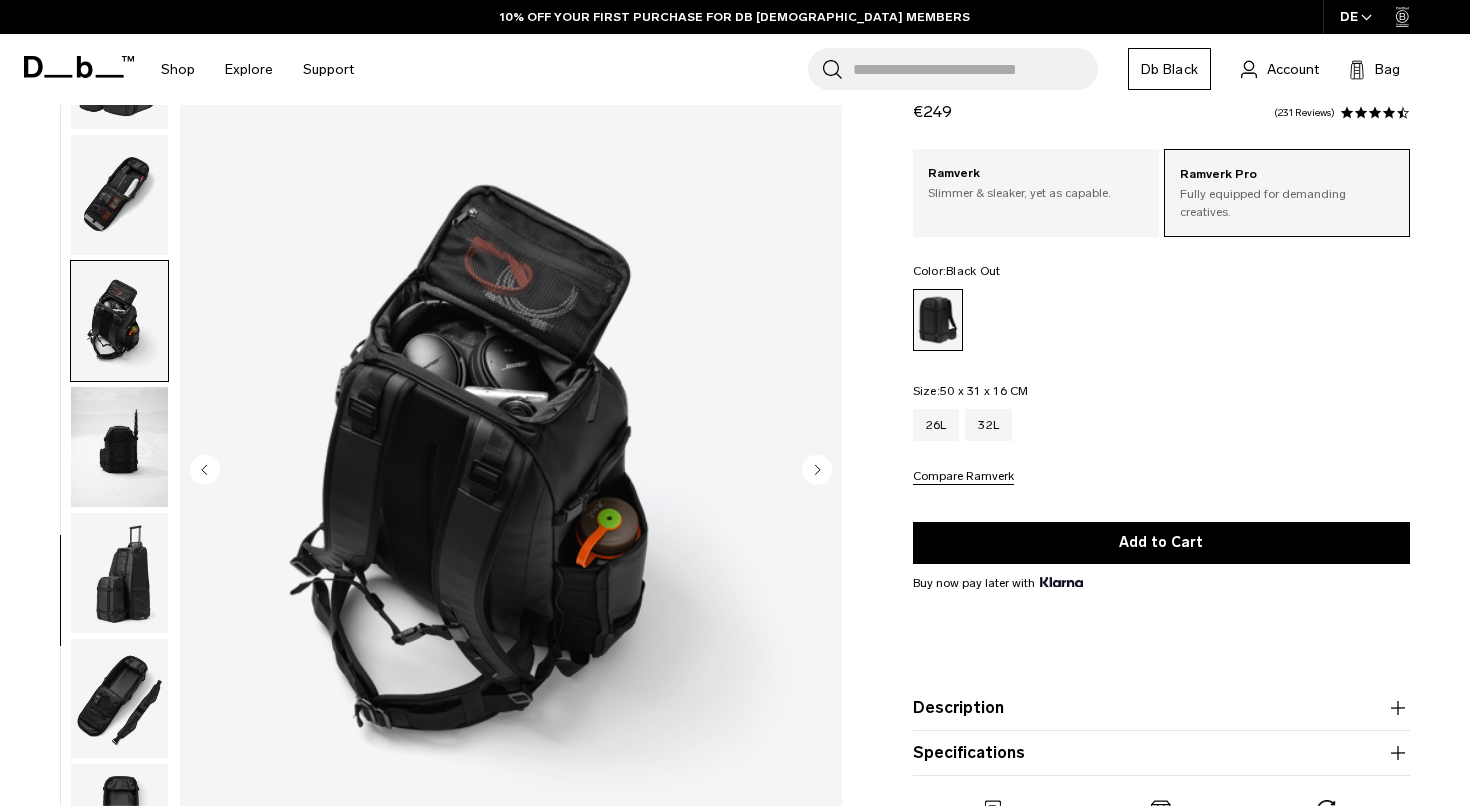 click at bounding box center (119, 195) 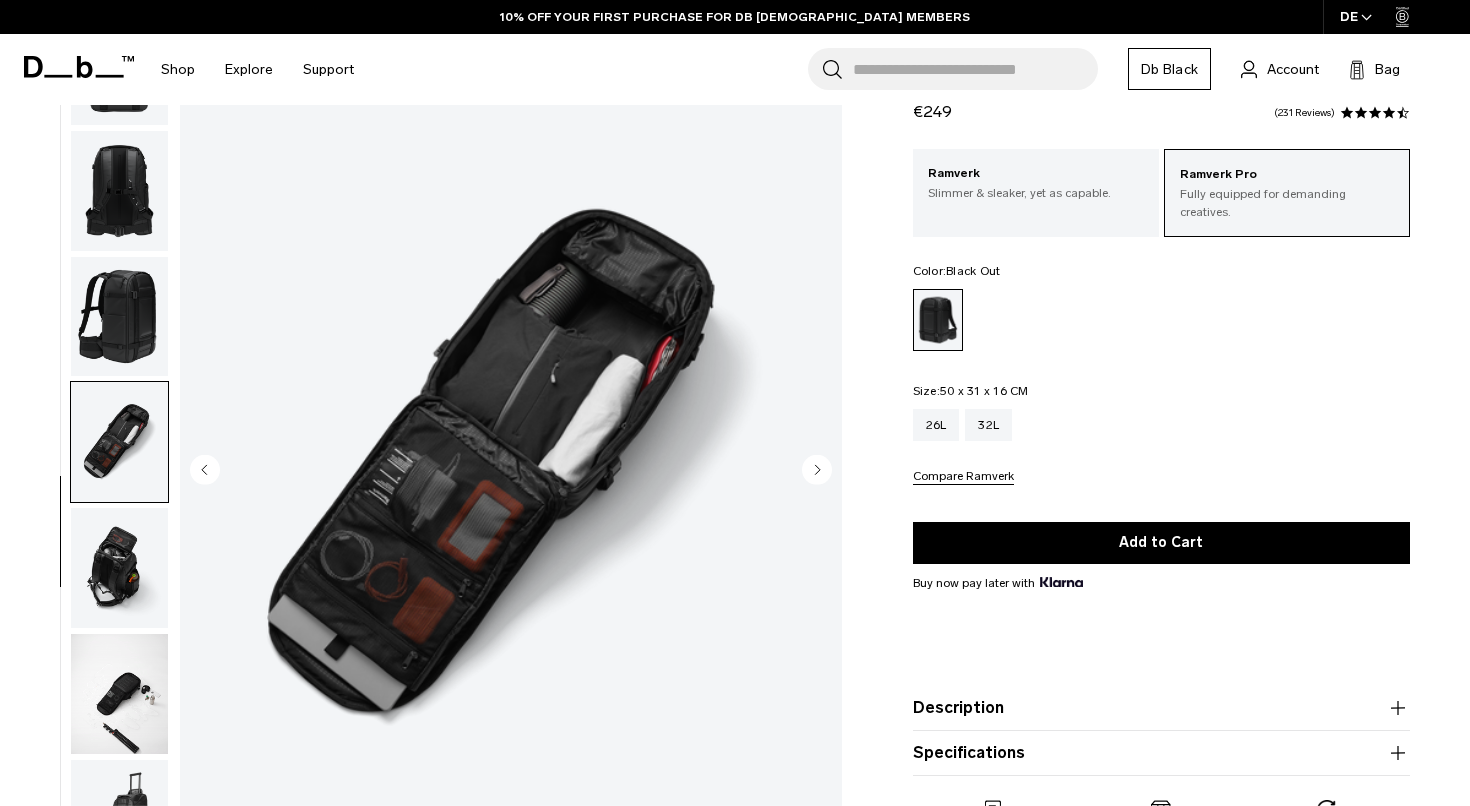 scroll, scrollTop: 516, scrollLeft: 0, axis: vertical 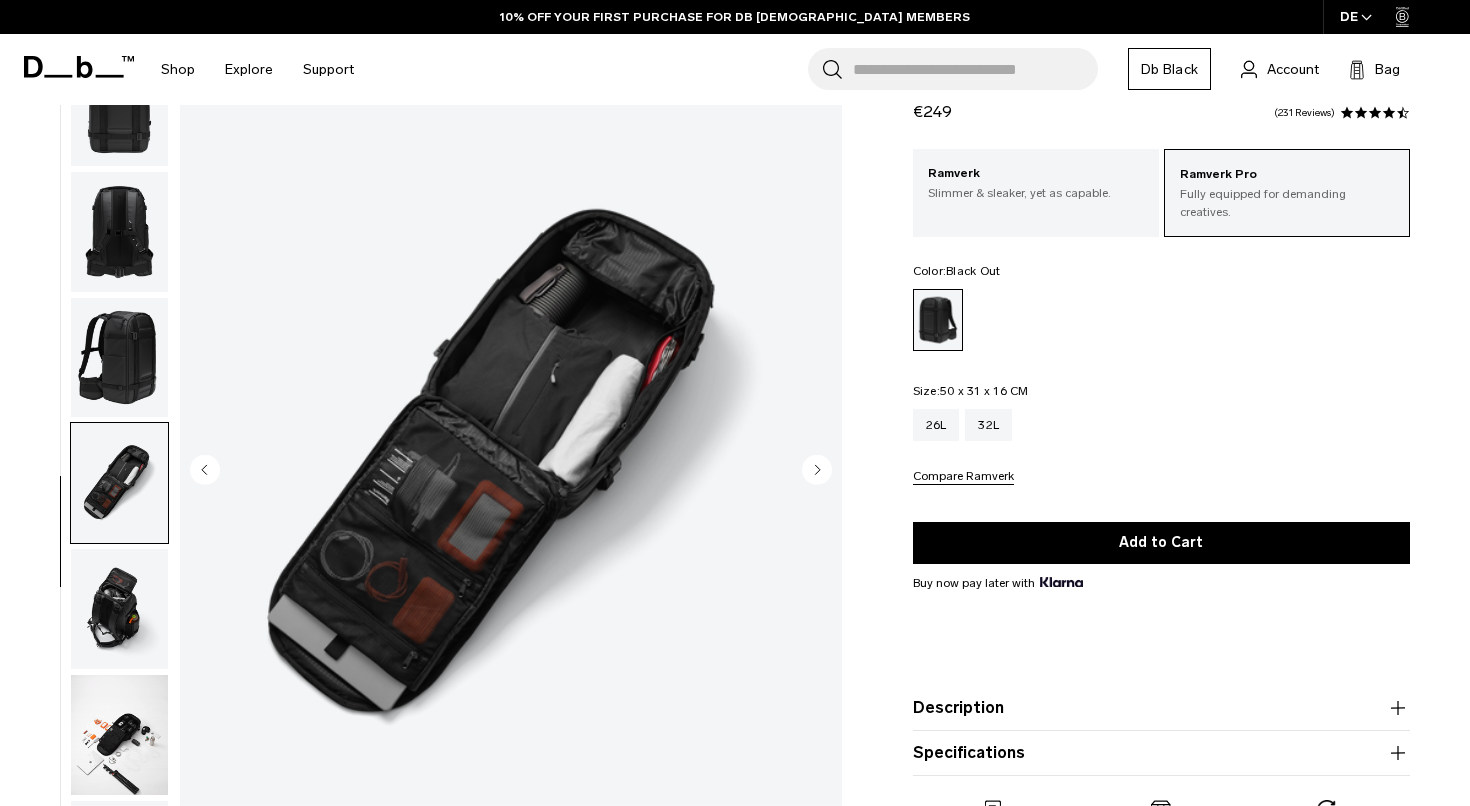 click at bounding box center [119, 358] 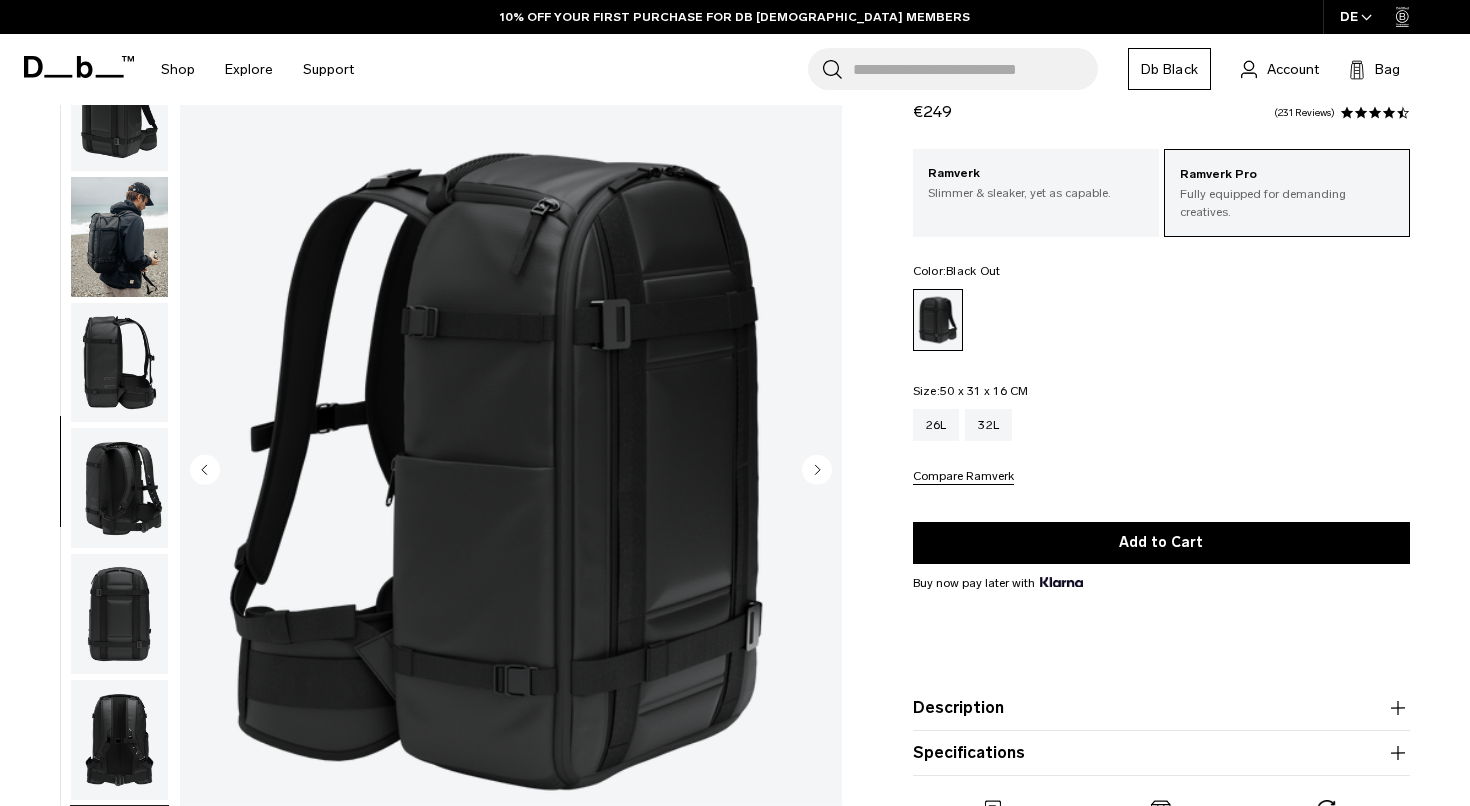 click at bounding box center [119, 363] 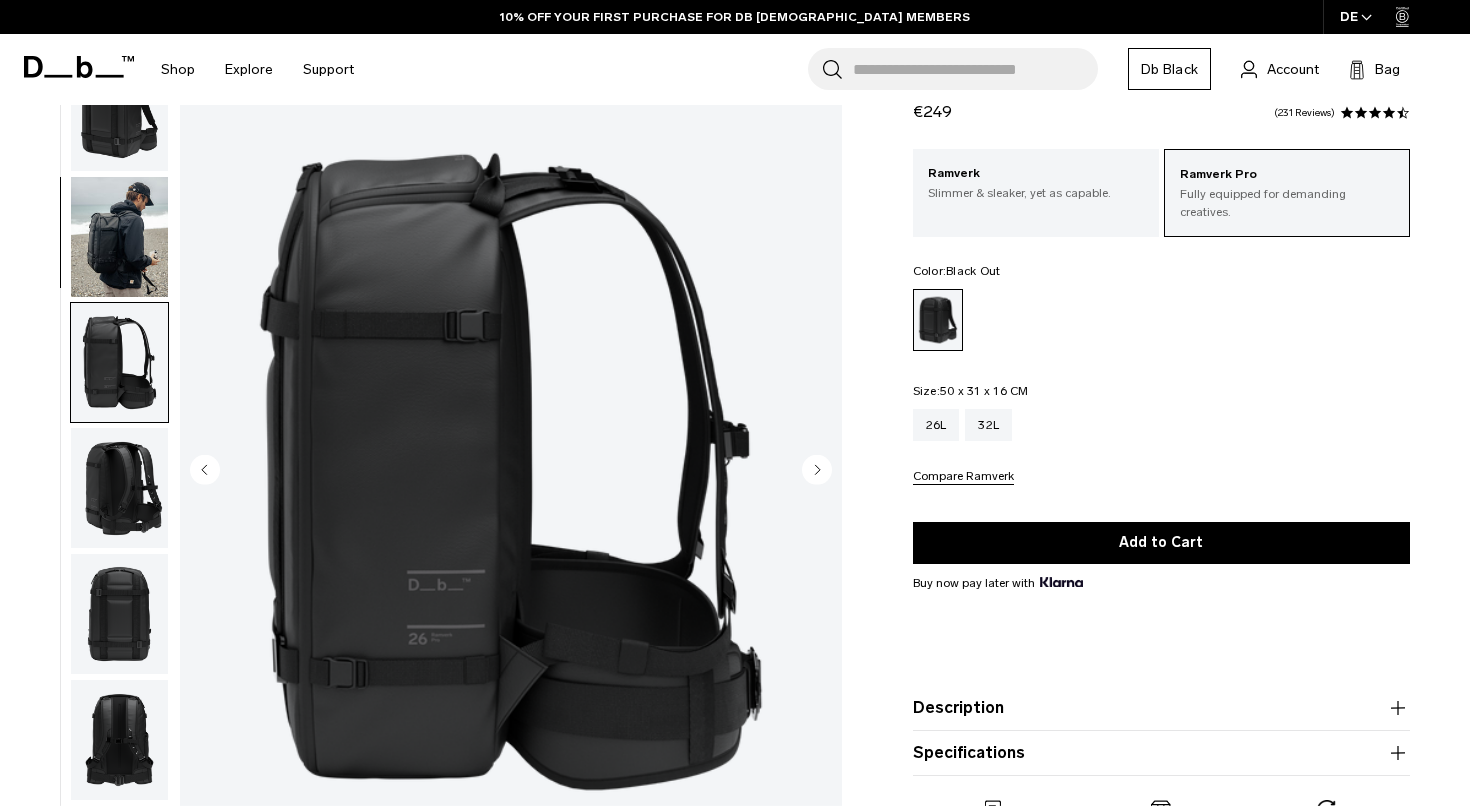 scroll, scrollTop: 255, scrollLeft: 0, axis: vertical 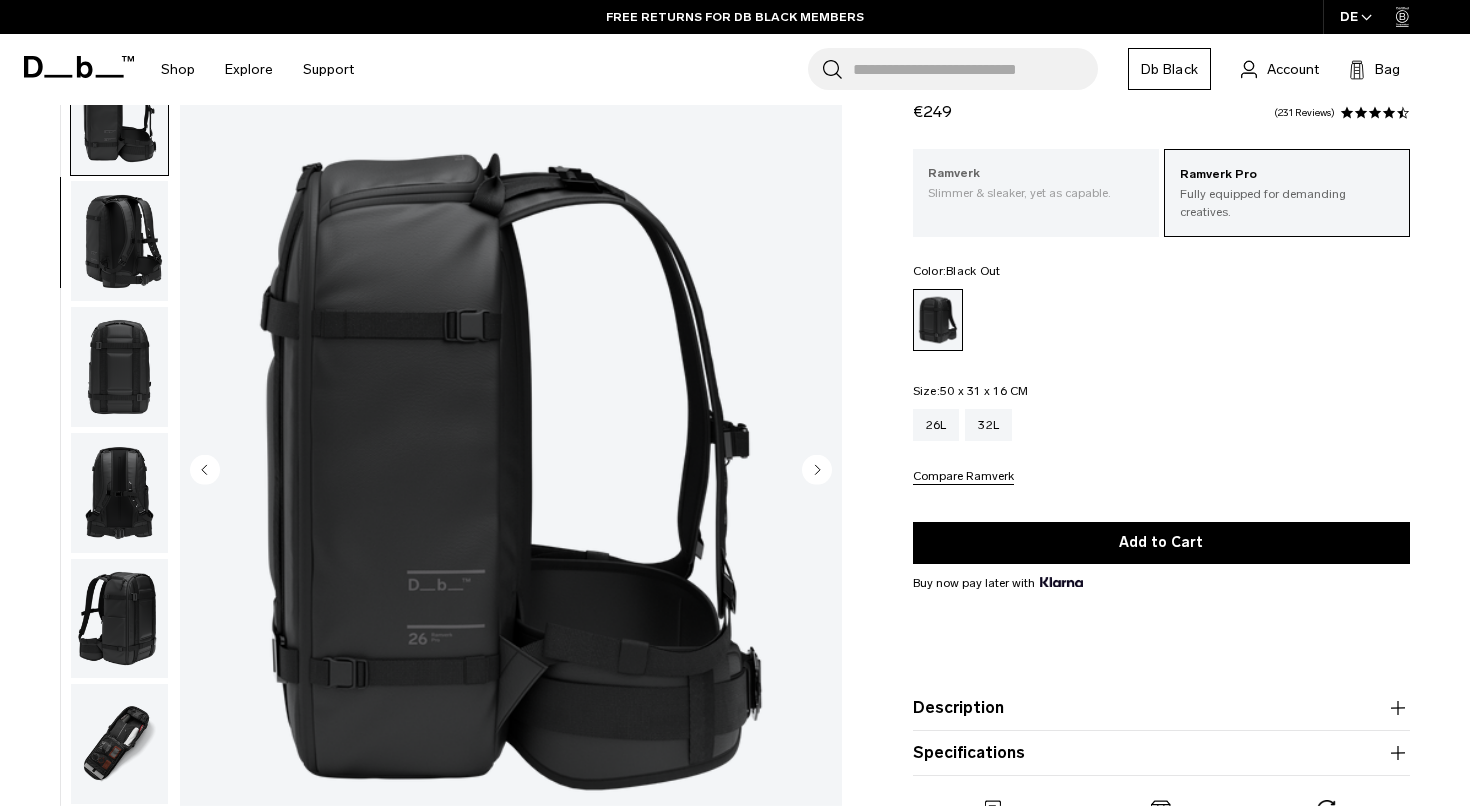 click on "Ramverk" at bounding box center [1036, 174] 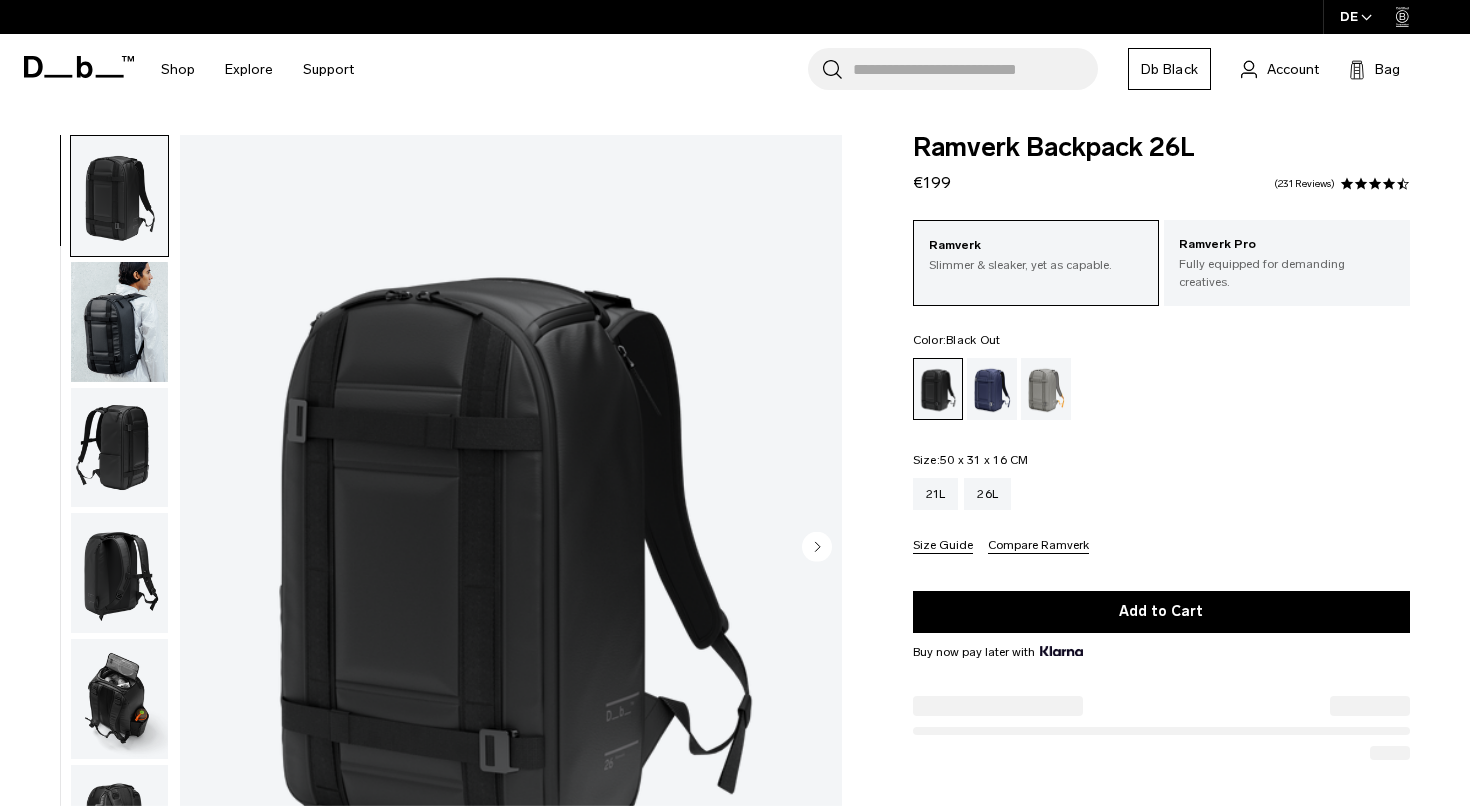scroll, scrollTop: 0, scrollLeft: 0, axis: both 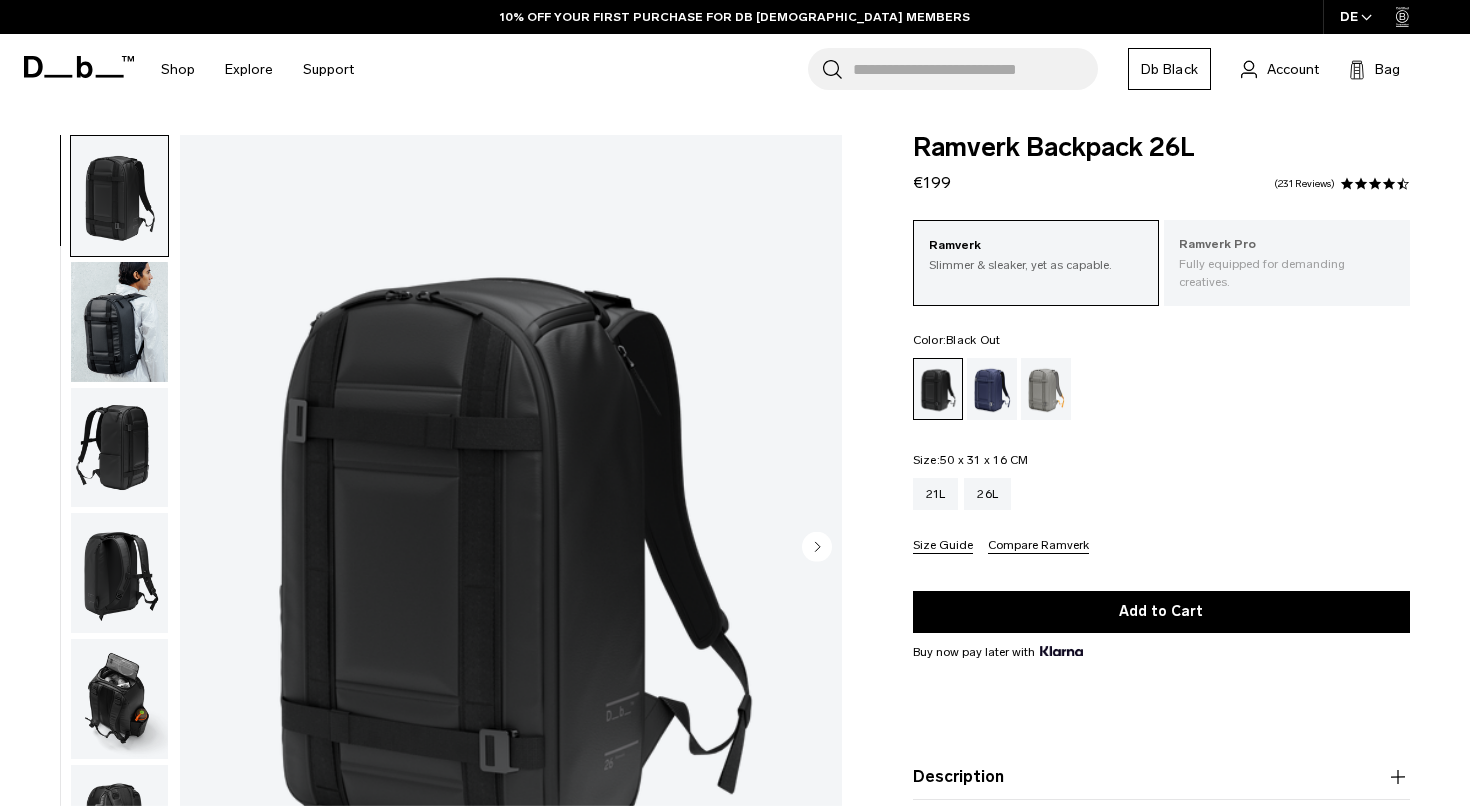 click on "Ramverk Pro
Fully equipped for demanding creatives." at bounding box center (1287, 263) 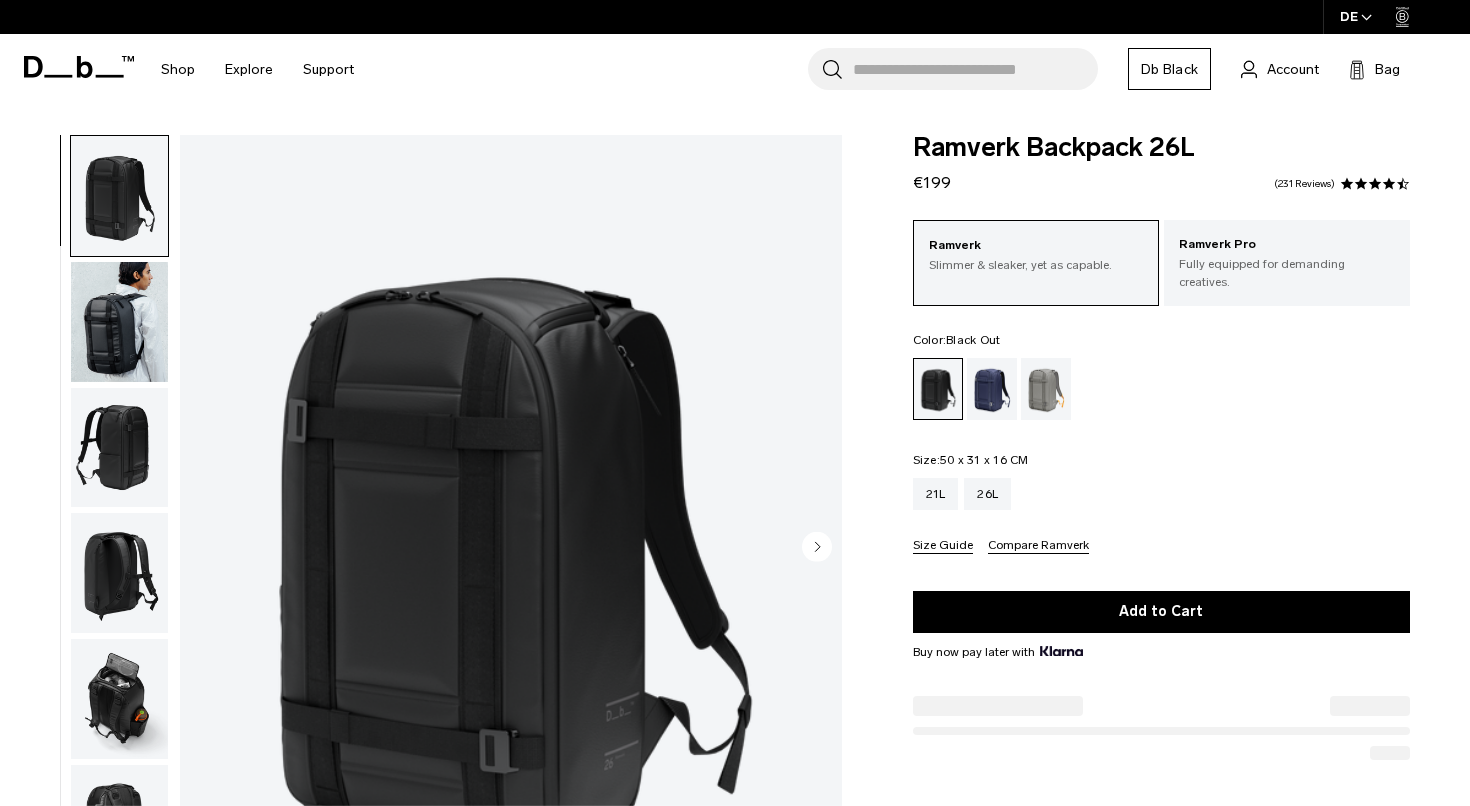 scroll, scrollTop: 0, scrollLeft: 0, axis: both 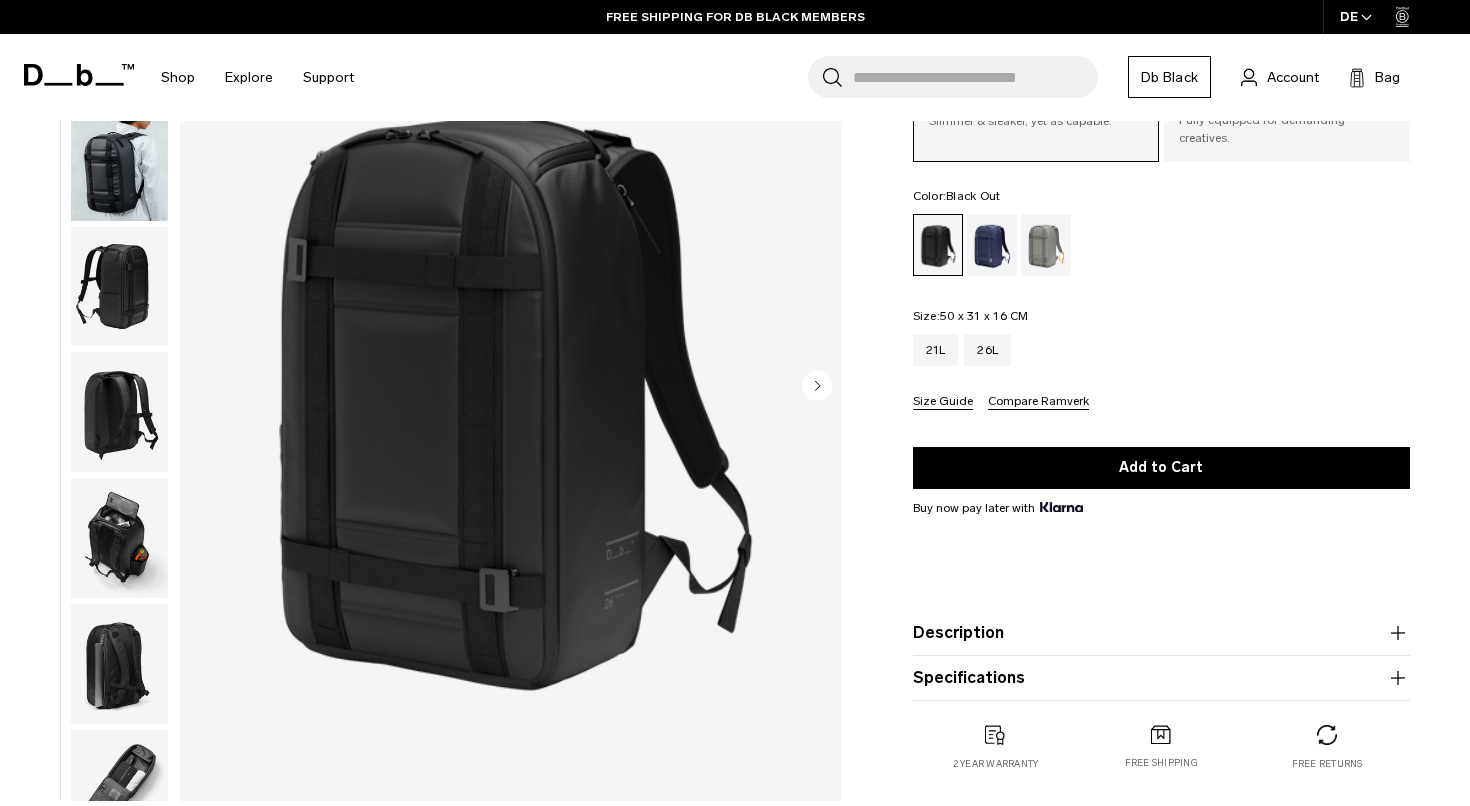 click at bounding box center (119, 287) 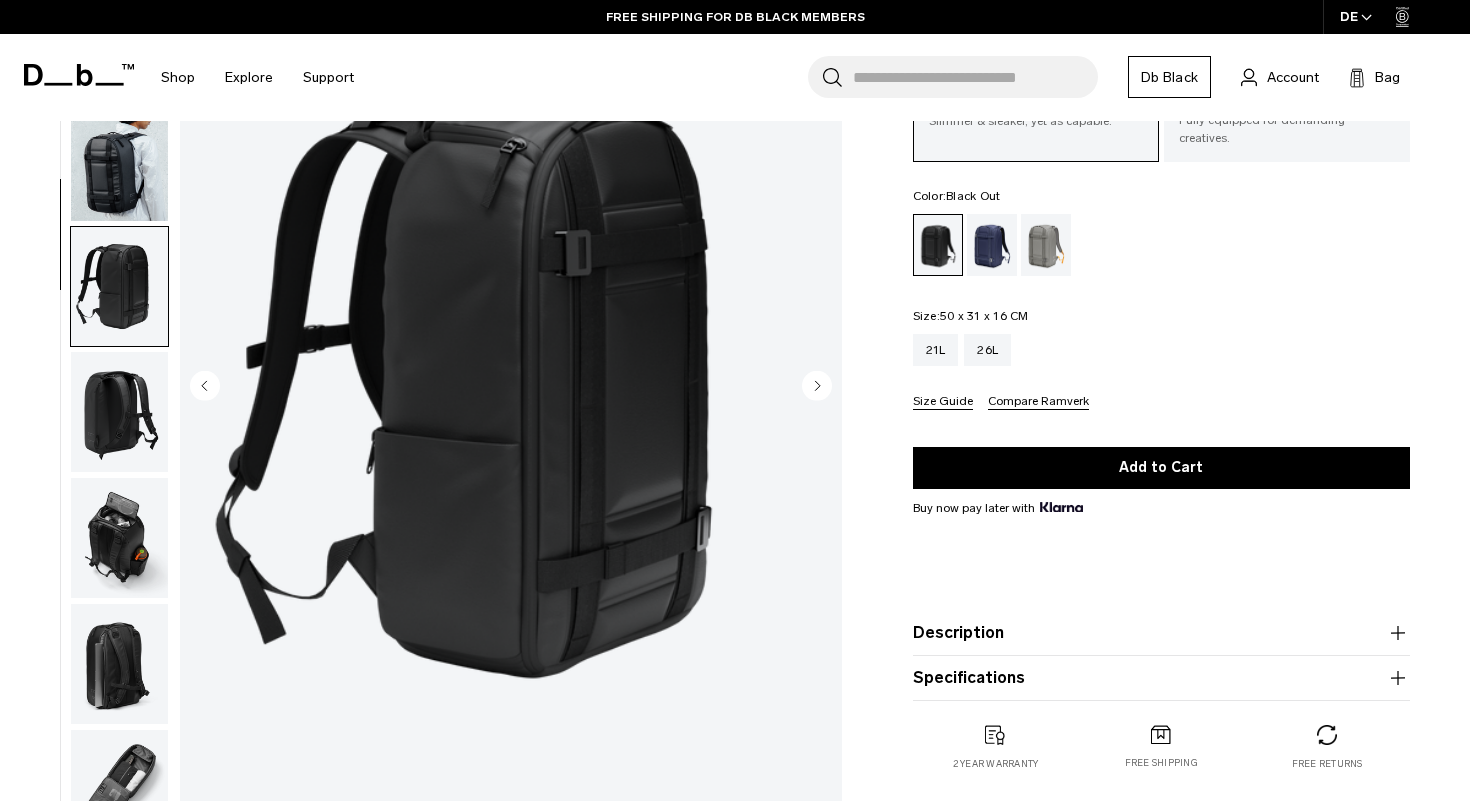 scroll, scrollTop: 187, scrollLeft: 0, axis: vertical 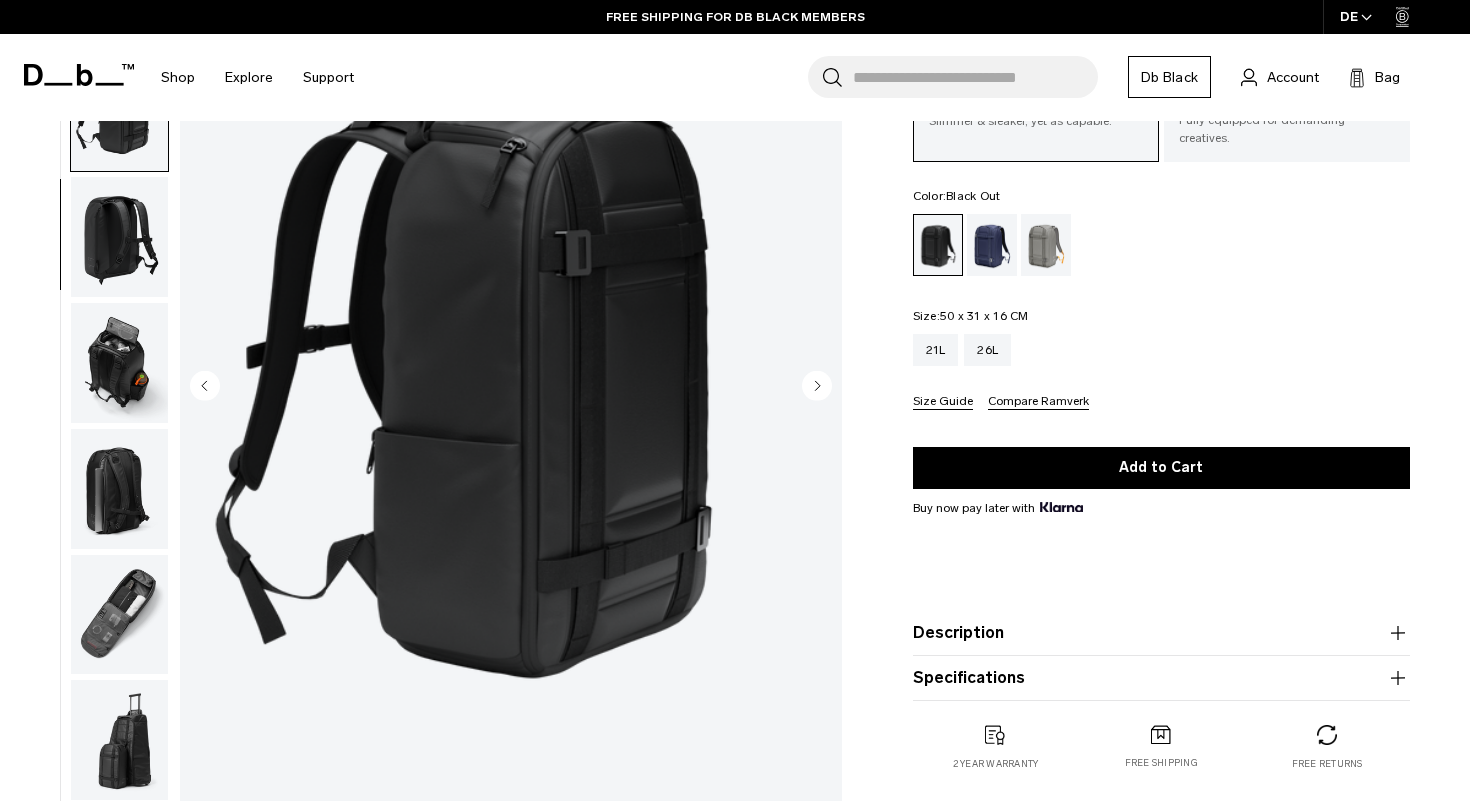 click at bounding box center [119, 363] 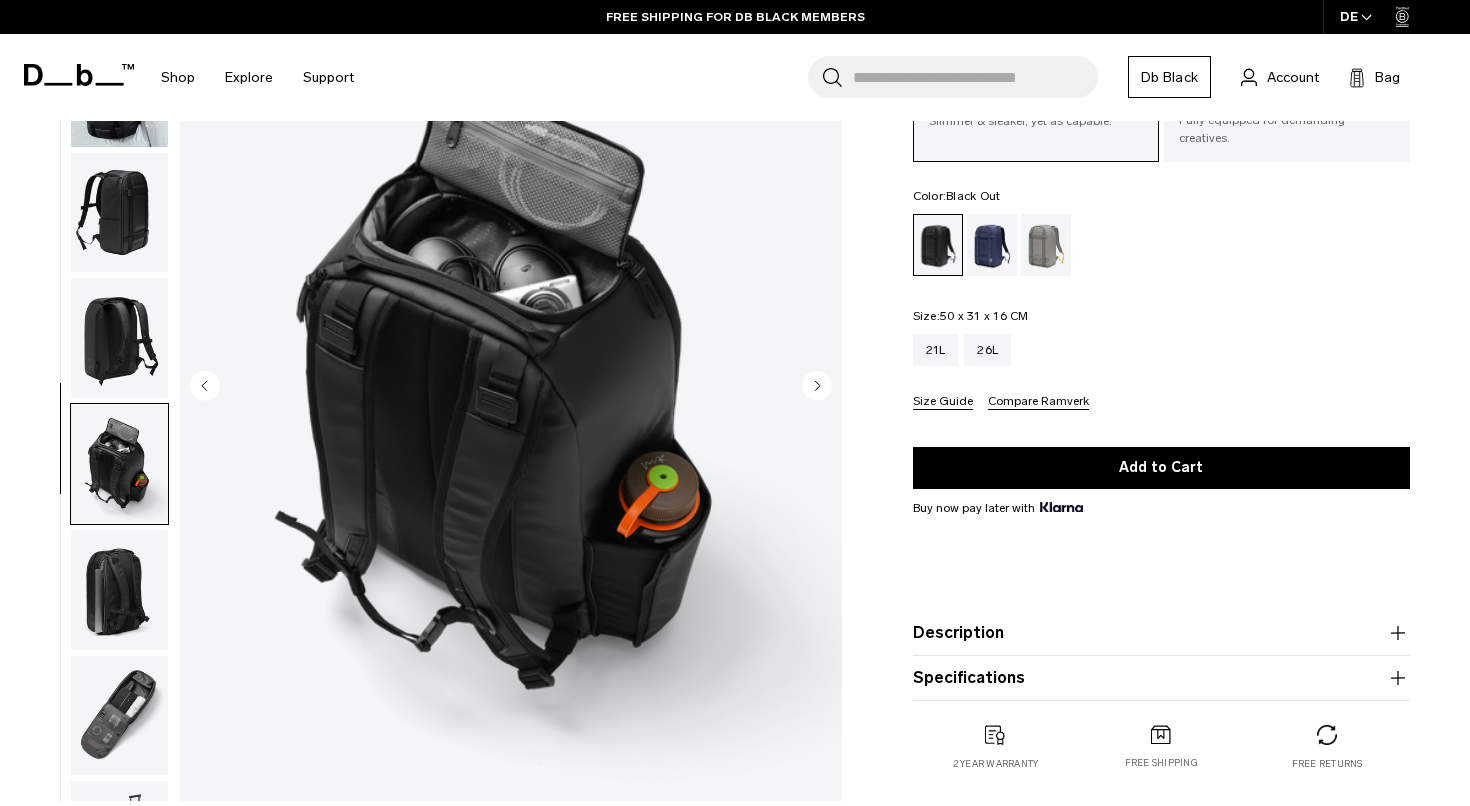 scroll, scrollTop: 72, scrollLeft: 0, axis: vertical 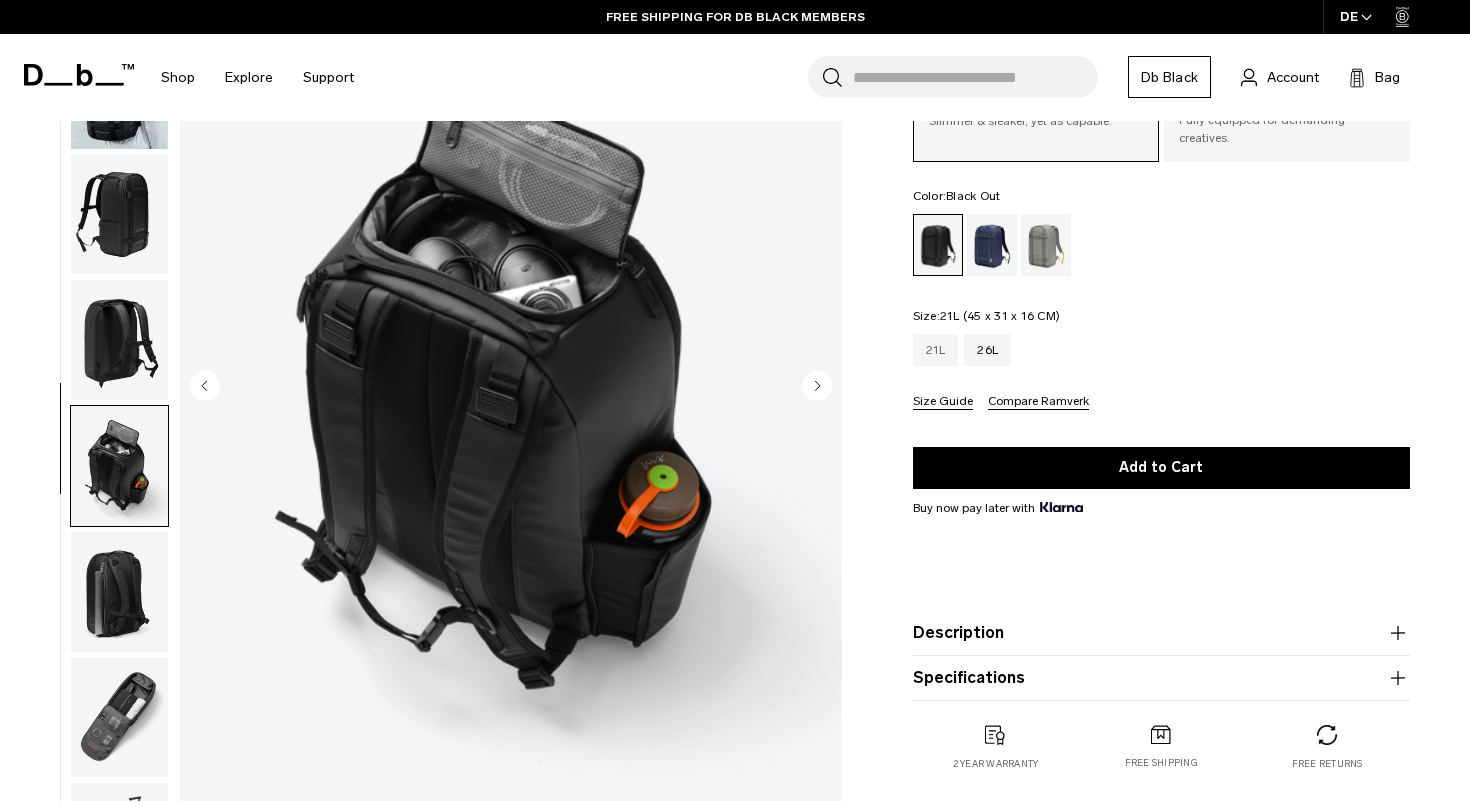 click on "21L" at bounding box center (936, 350) 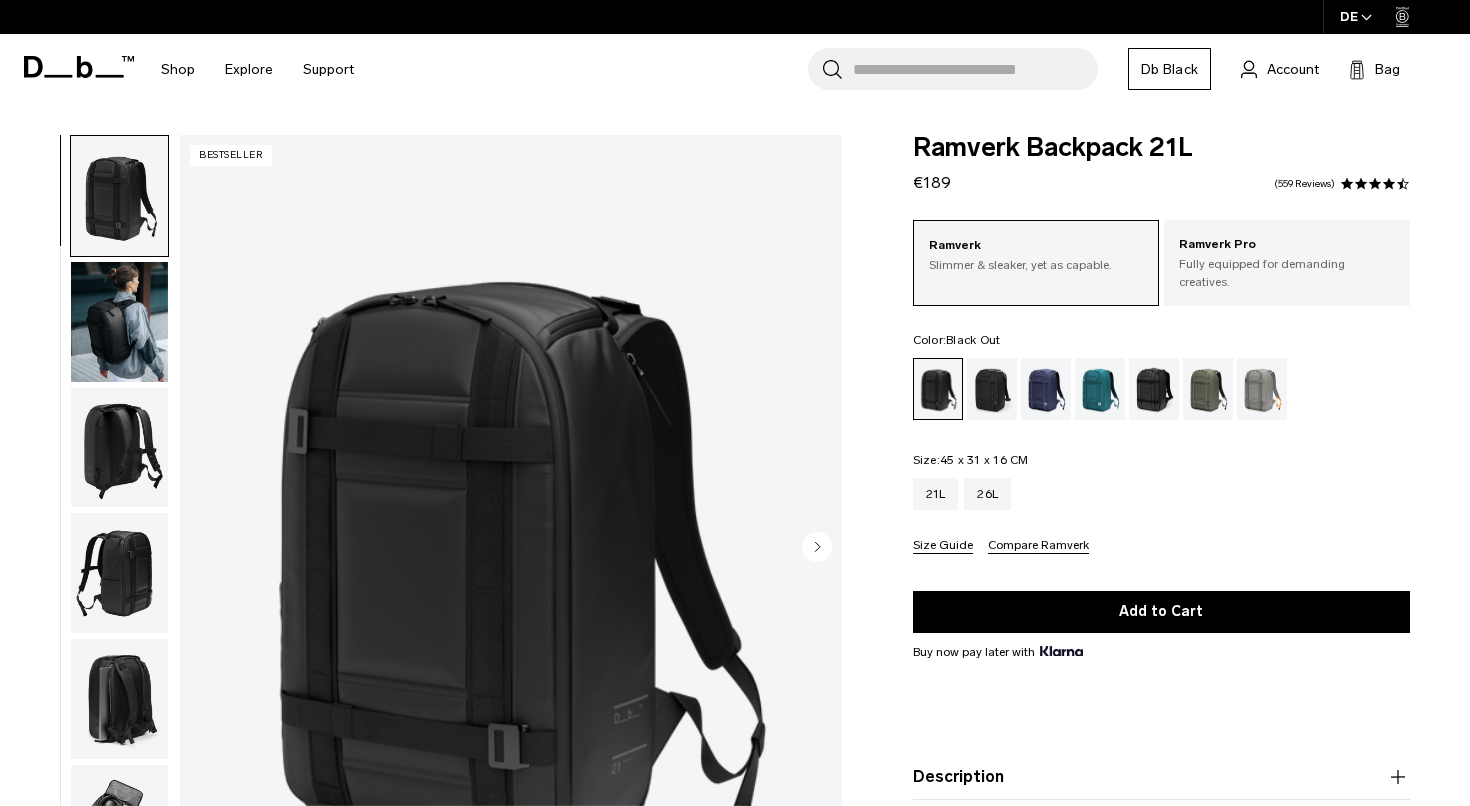 scroll, scrollTop: 0, scrollLeft: 0, axis: both 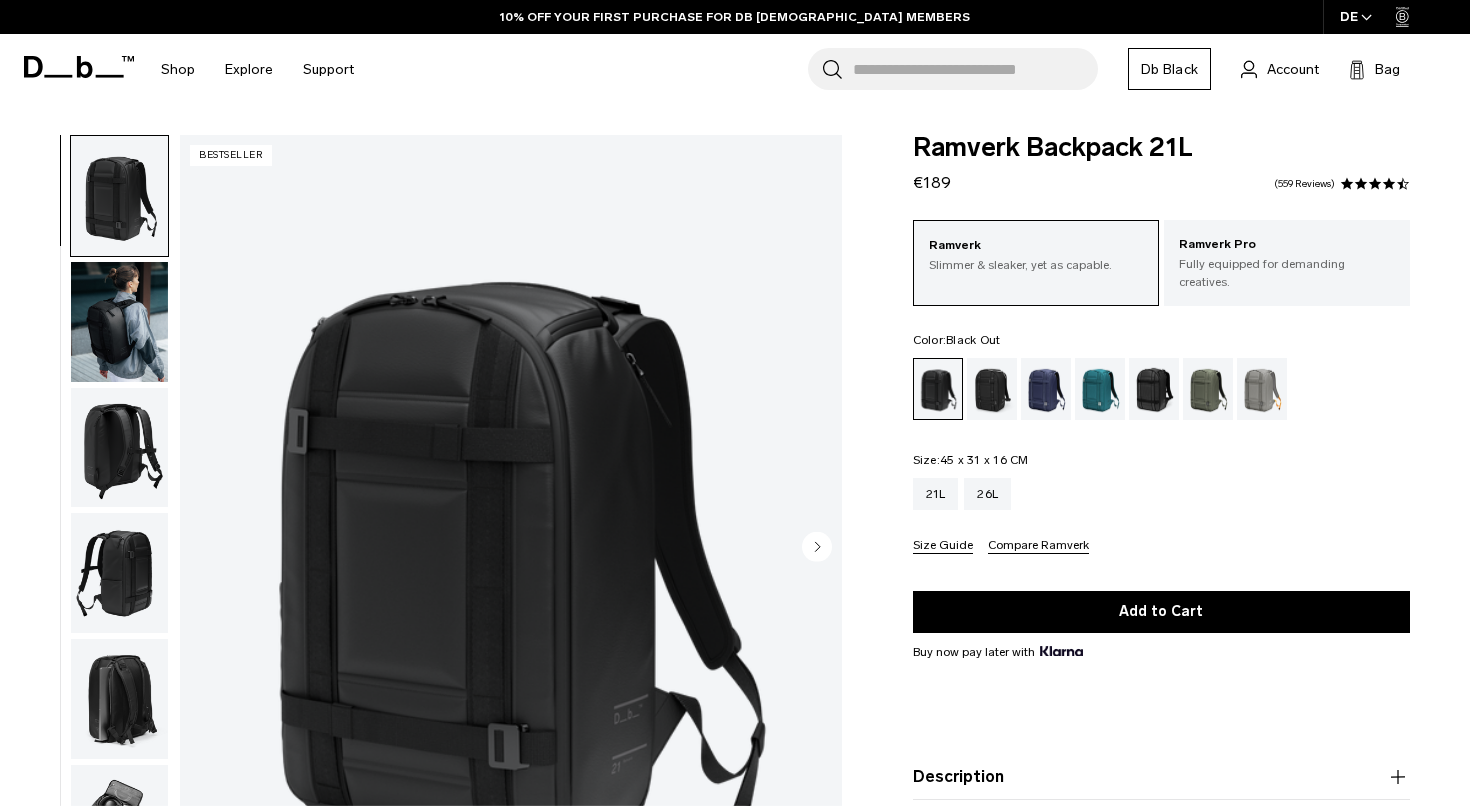 click at bounding box center (119, 322) 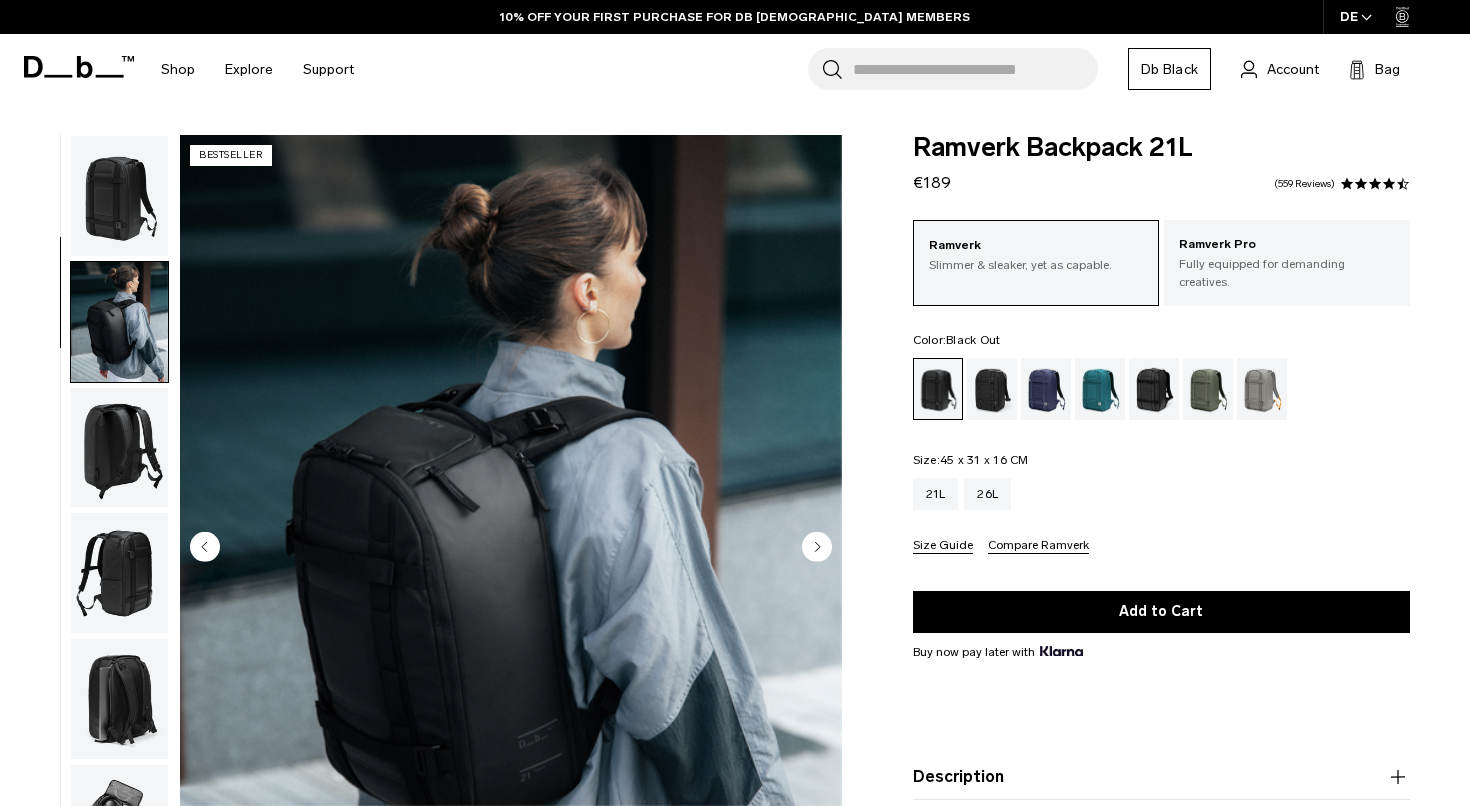 scroll, scrollTop: 127, scrollLeft: 0, axis: vertical 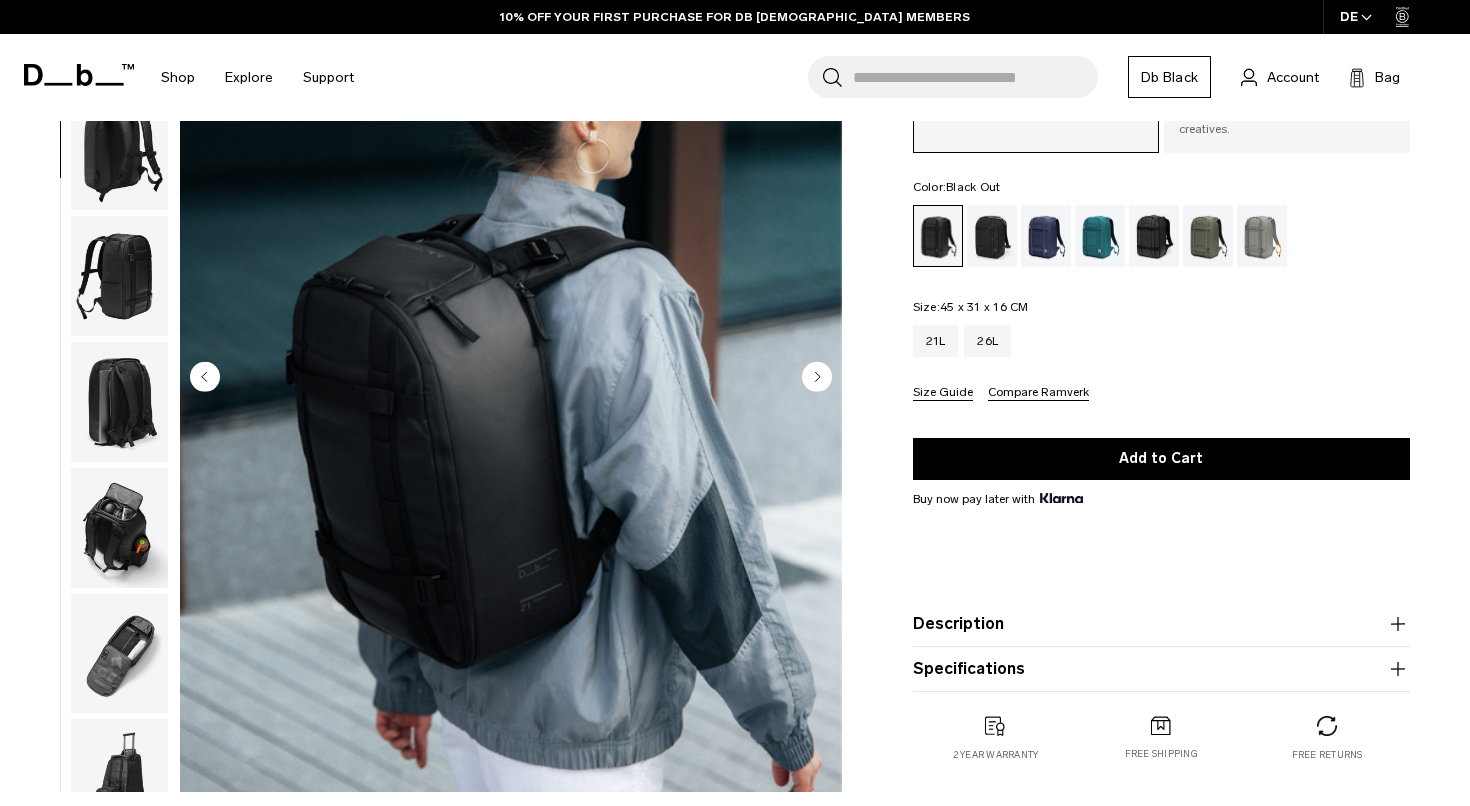 click 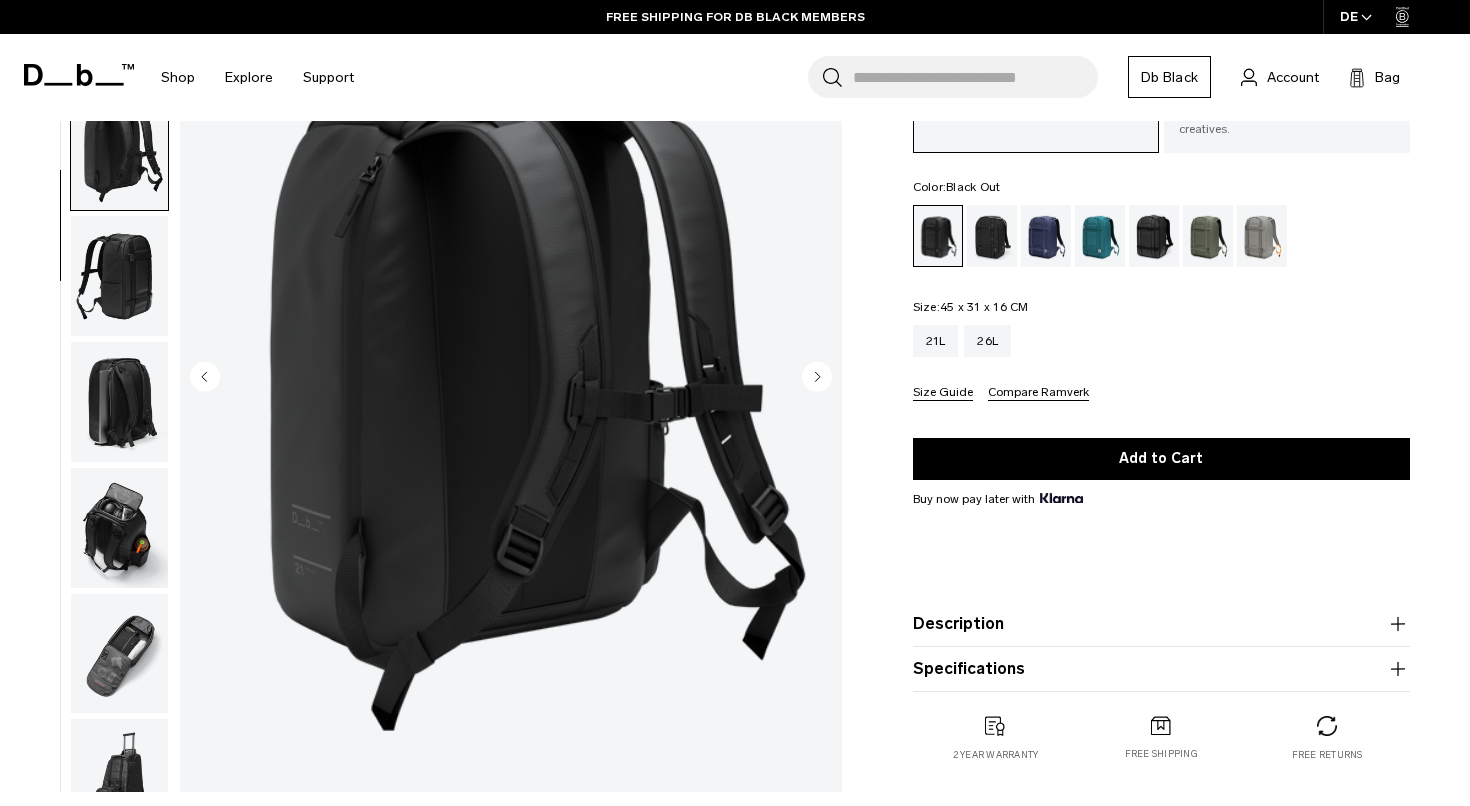 scroll, scrollTop: 187, scrollLeft: 0, axis: vertical 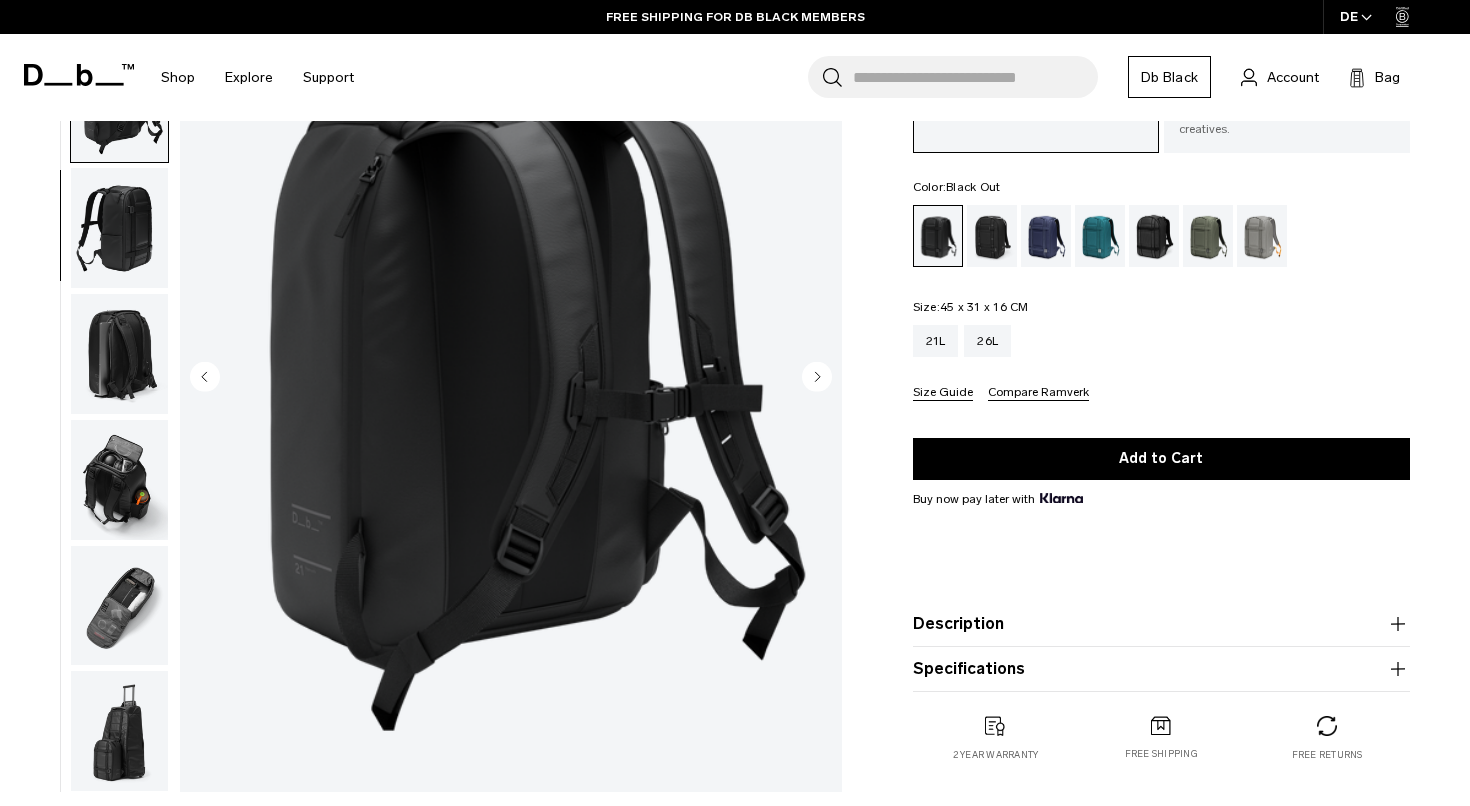 click 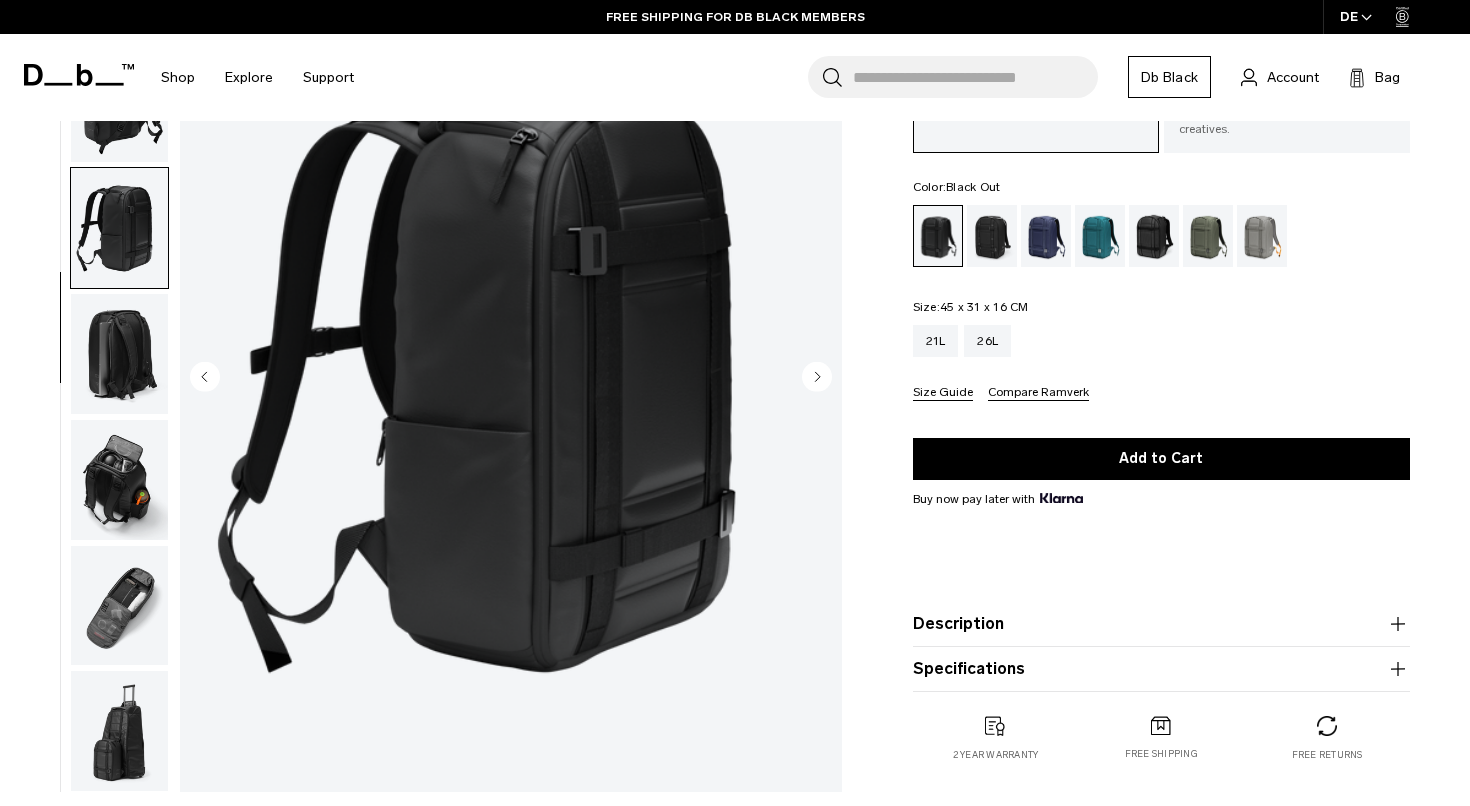 click 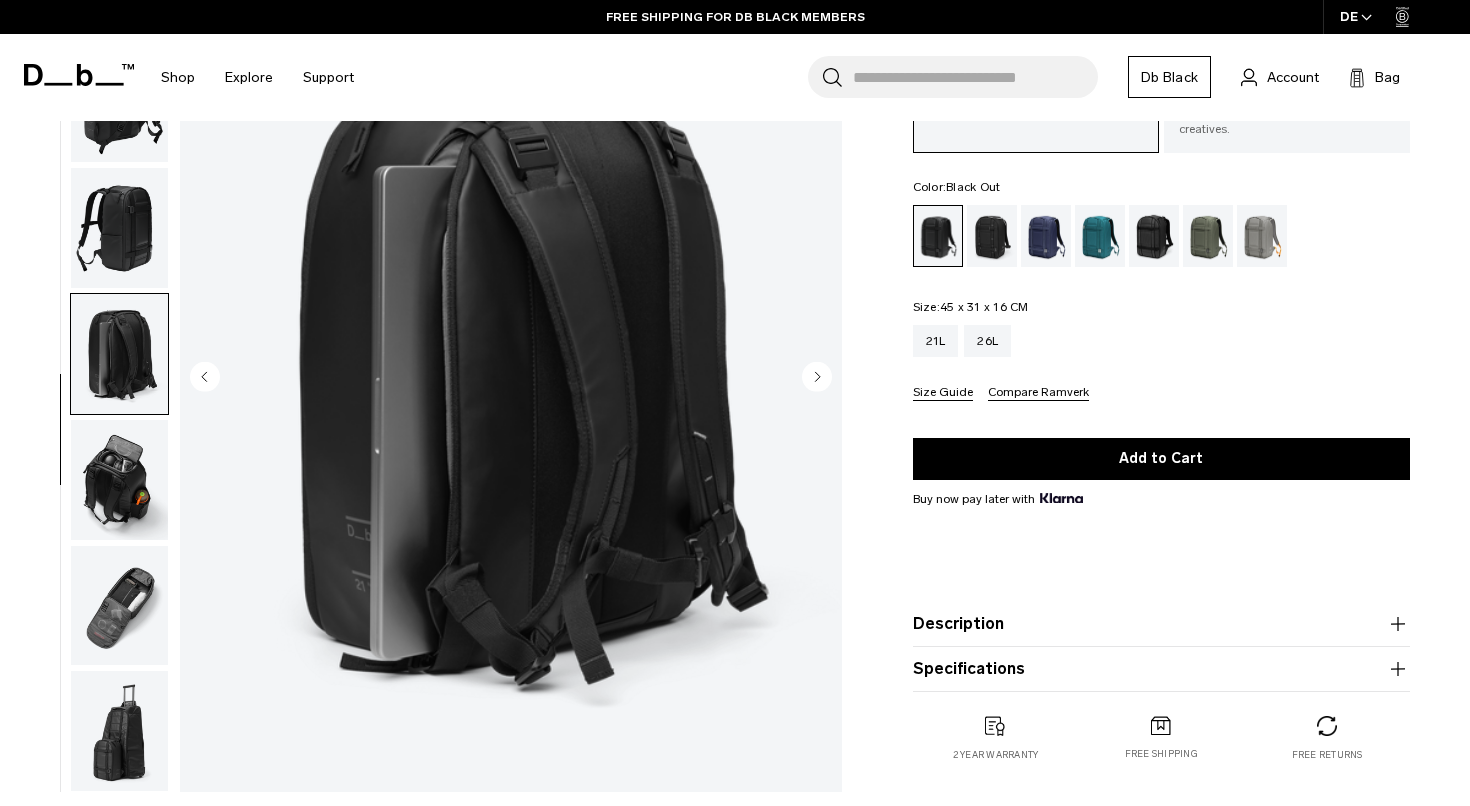 click 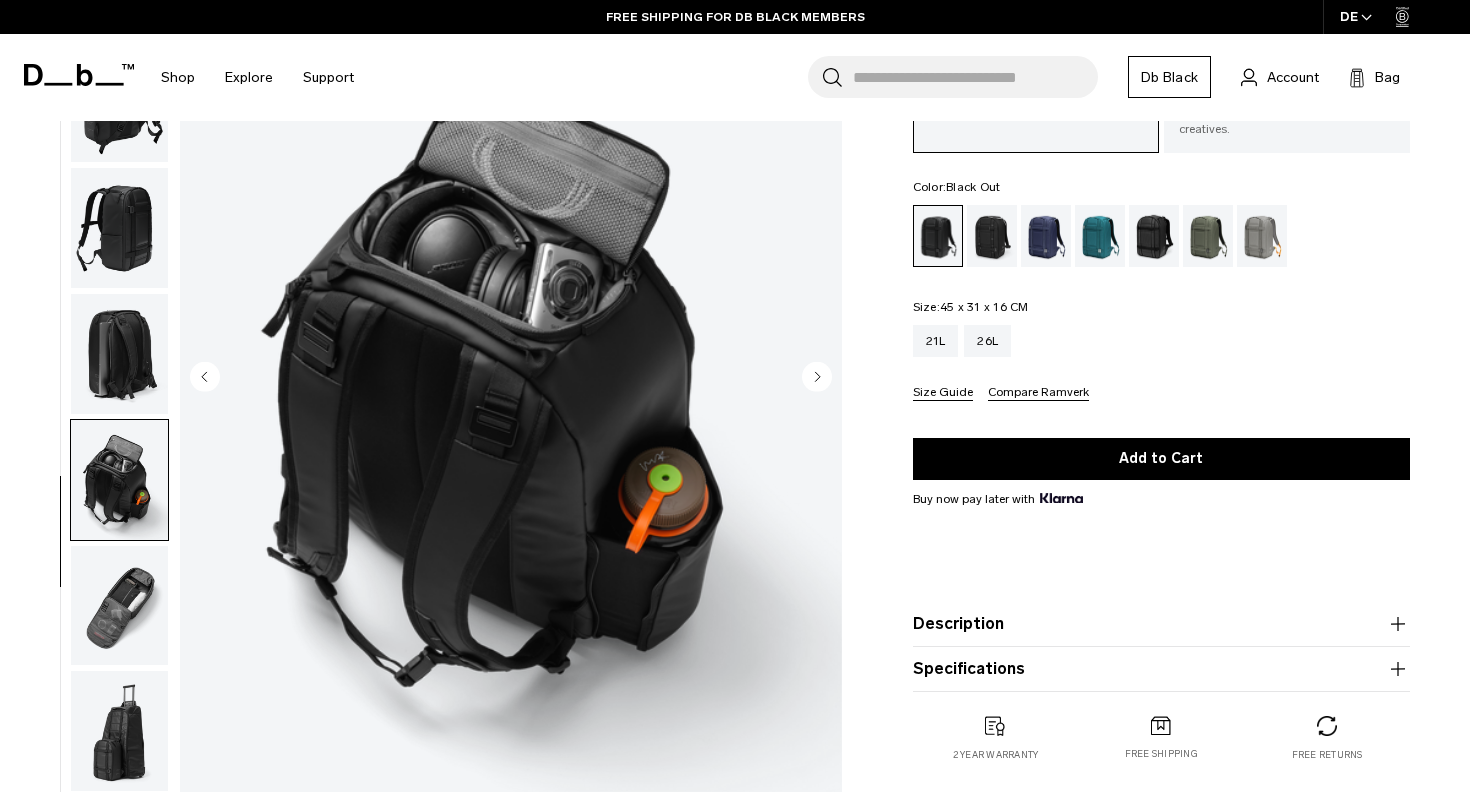 click 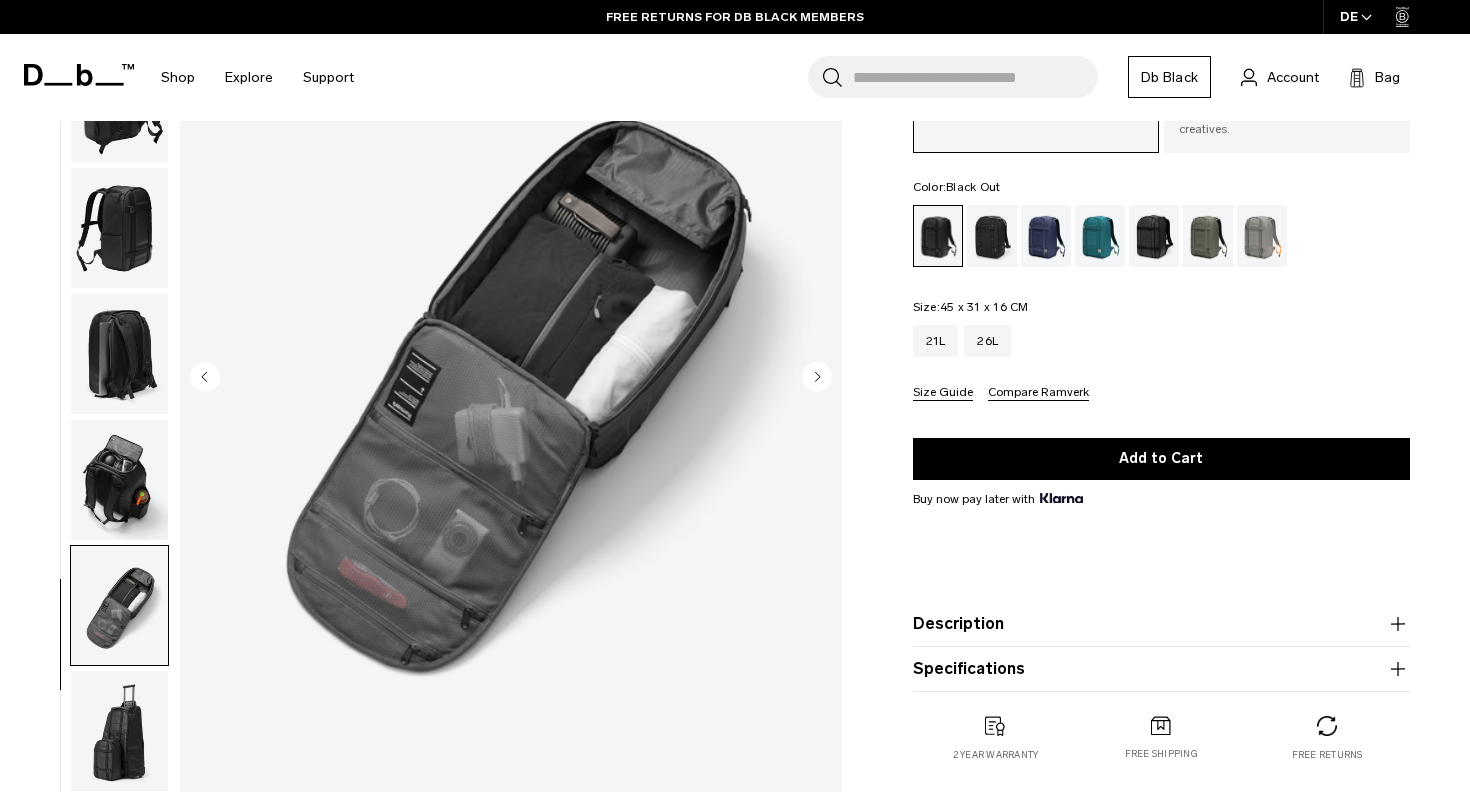 click 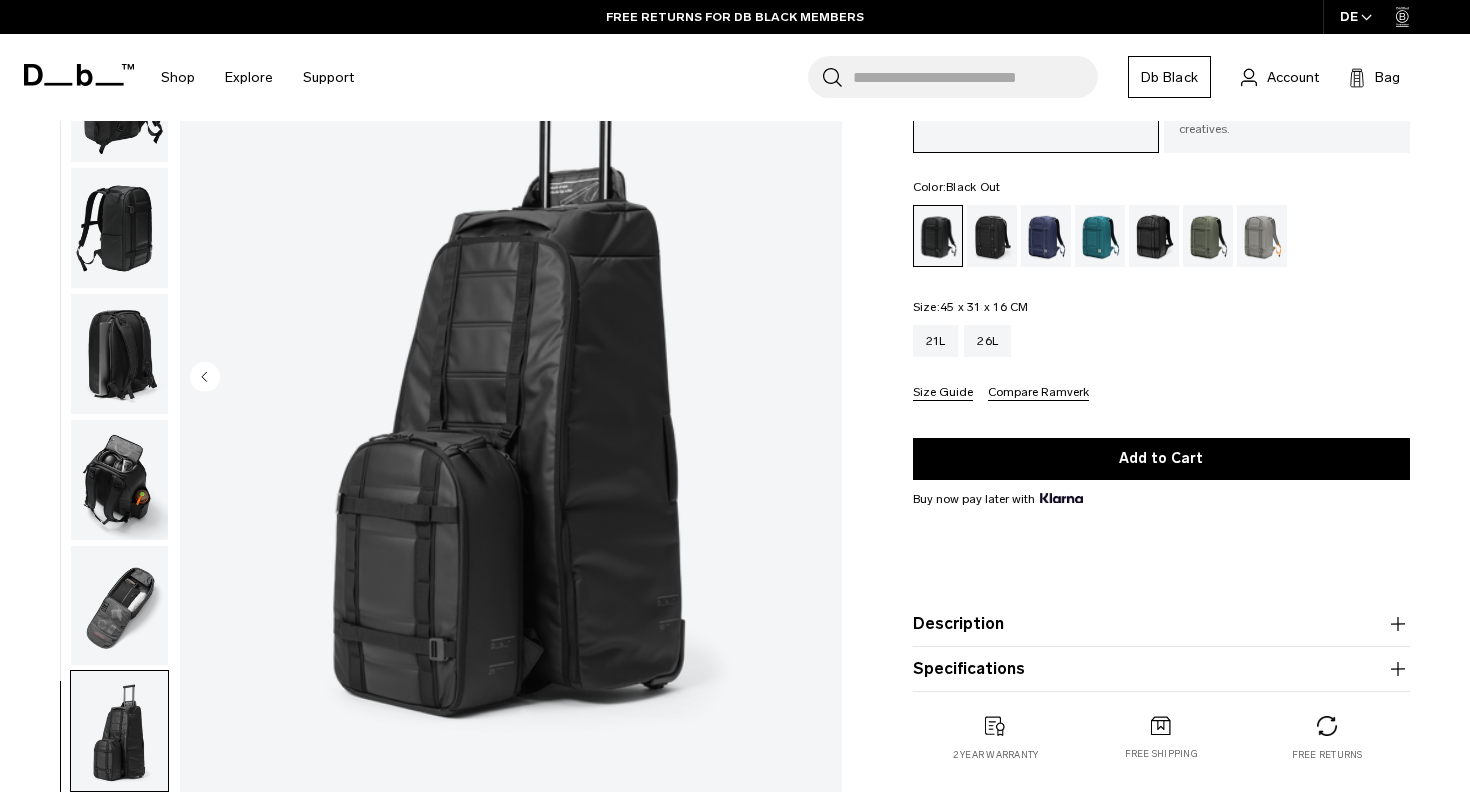 click at bounding box center (511, 378) 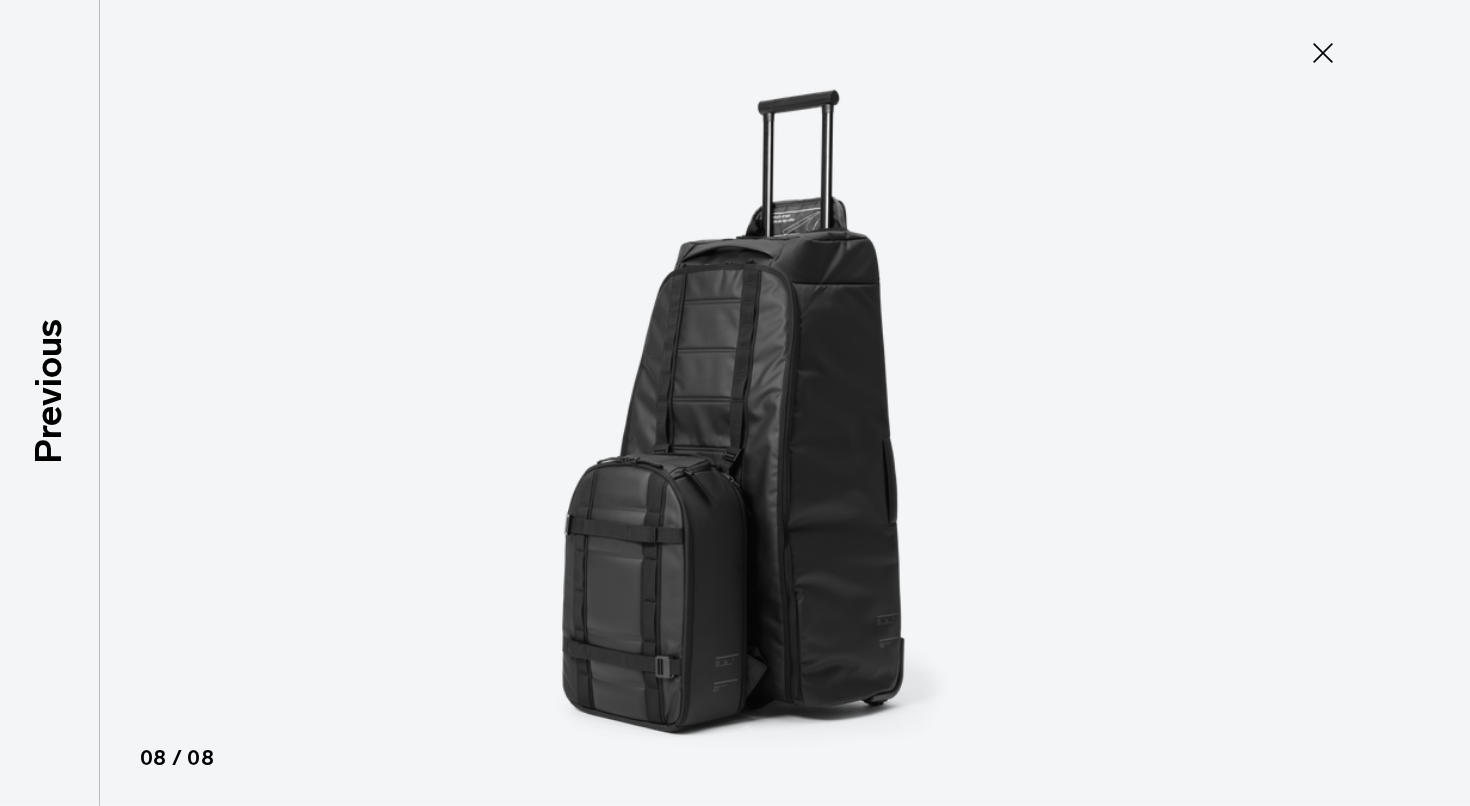 click 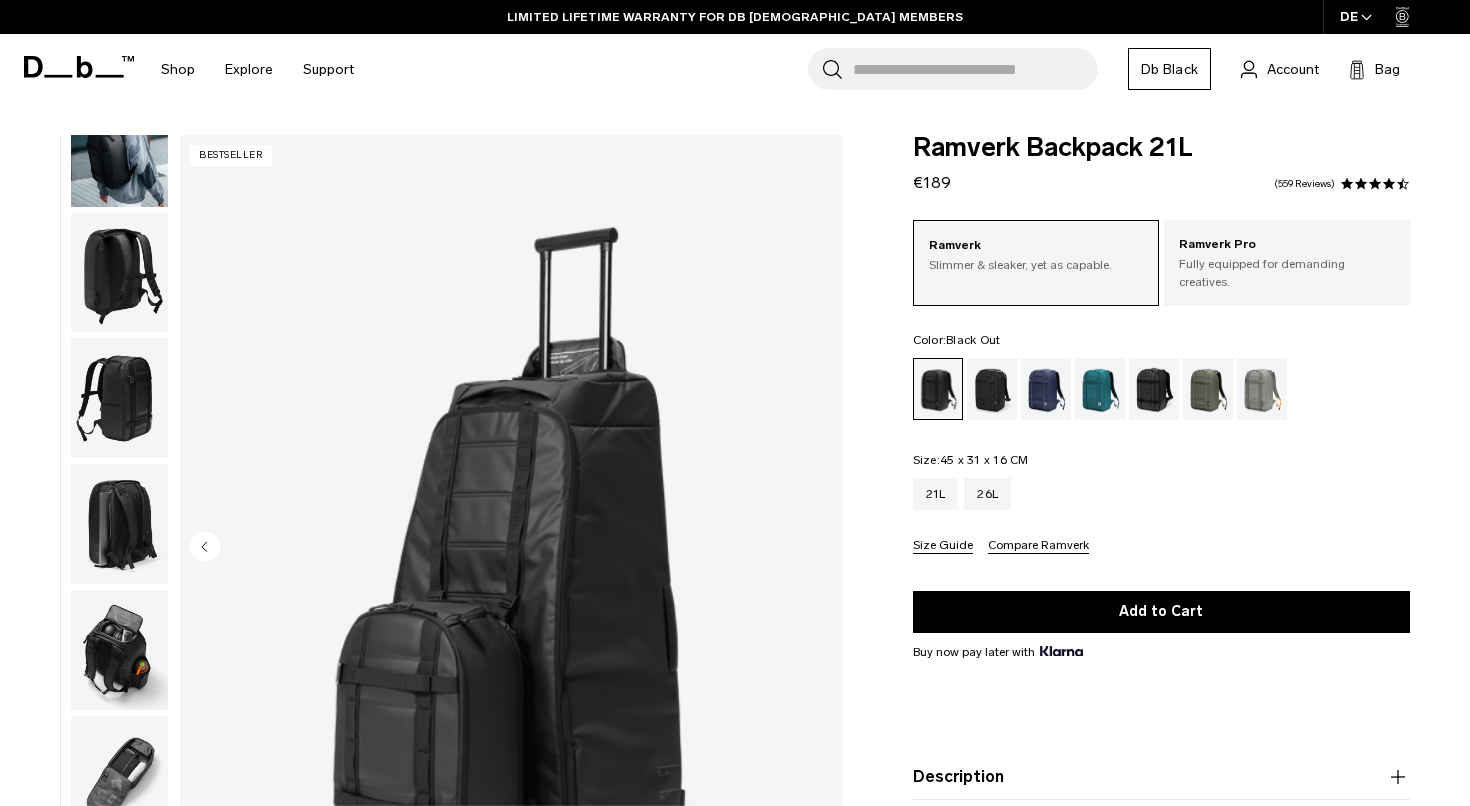 scroll, scrollTop: 0, scrollLeft: 0, axis: both 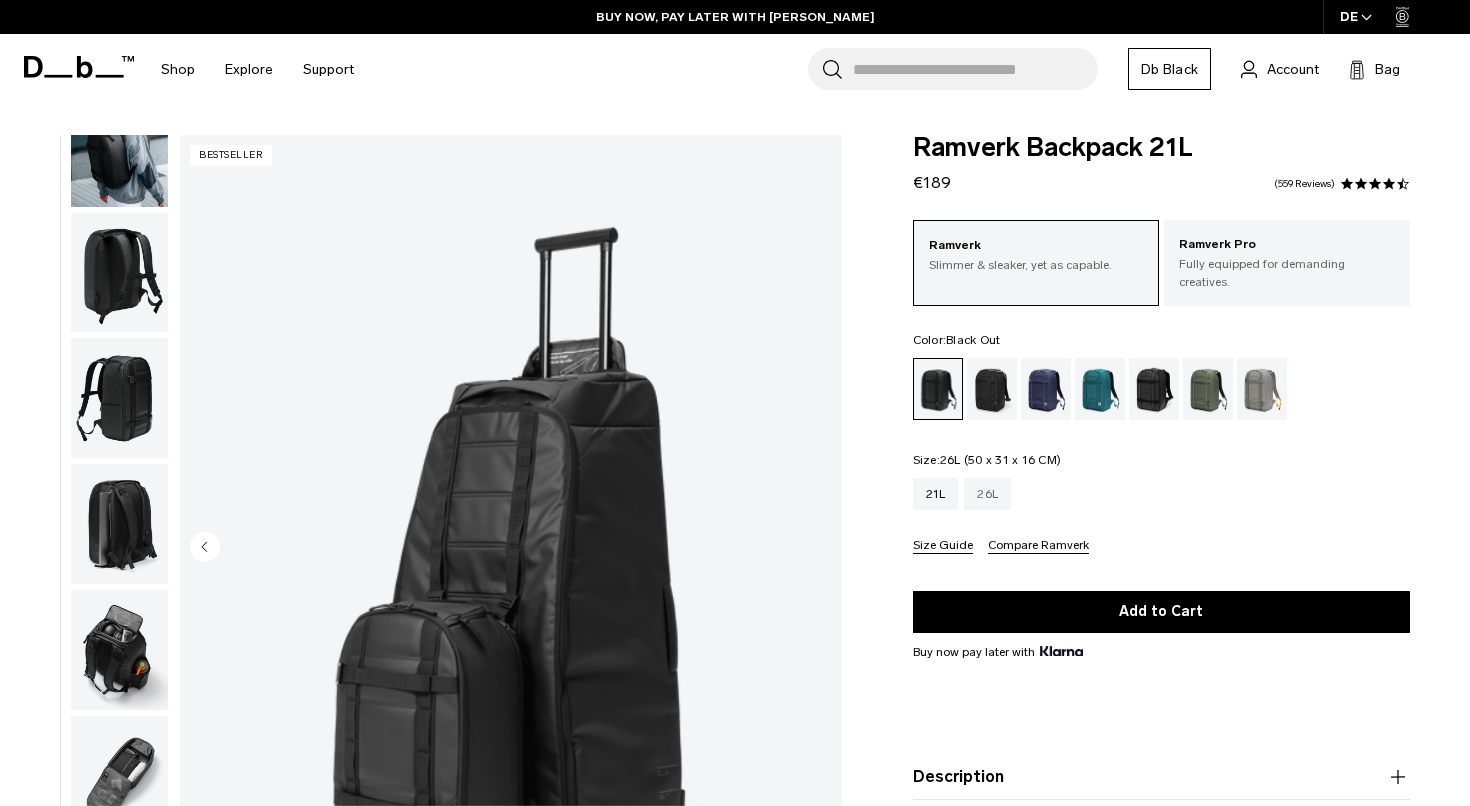 click on "26L" at bounding box center (987, 494) 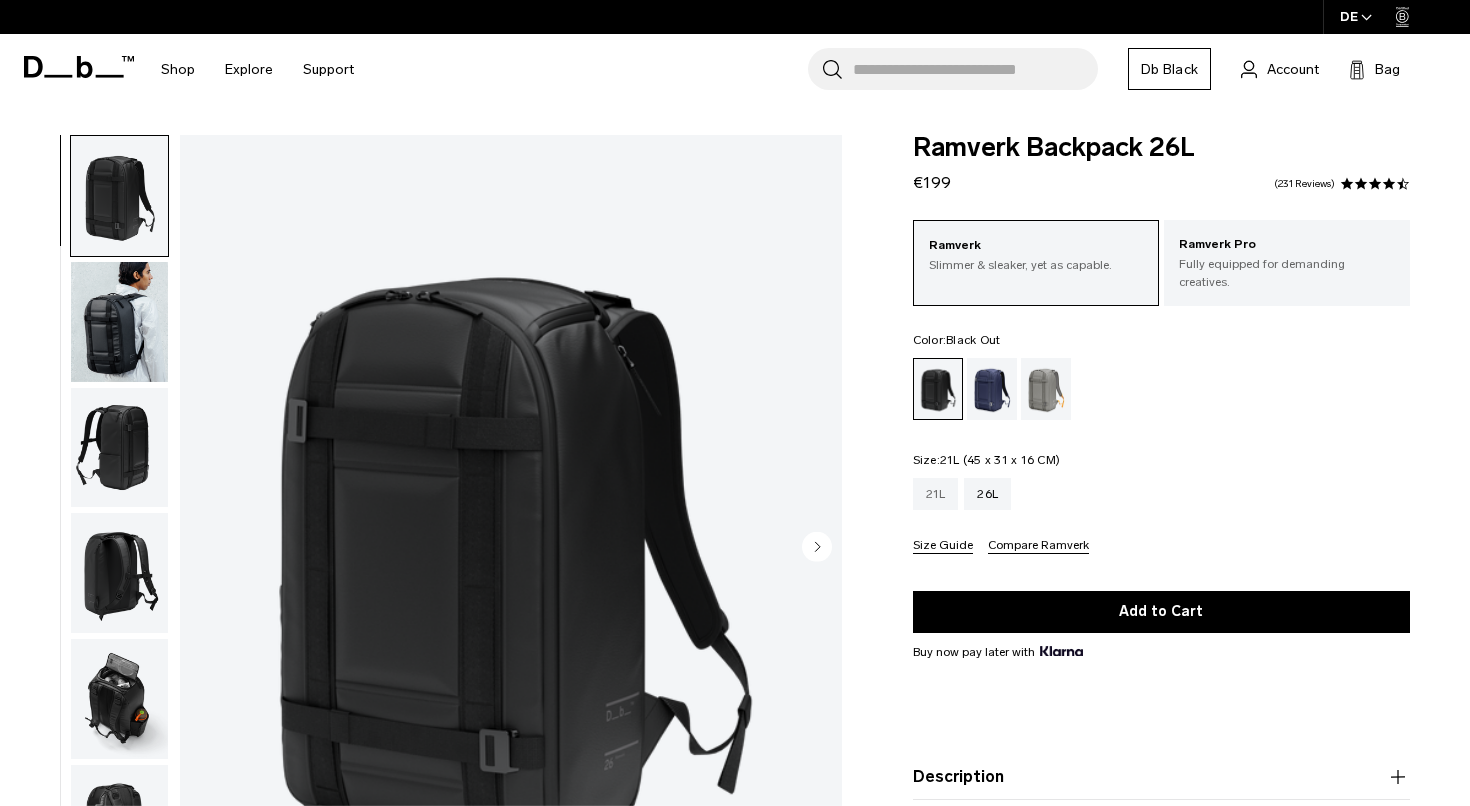 scroll, scrollTop: 0, scrollLeft: 0, axis: both 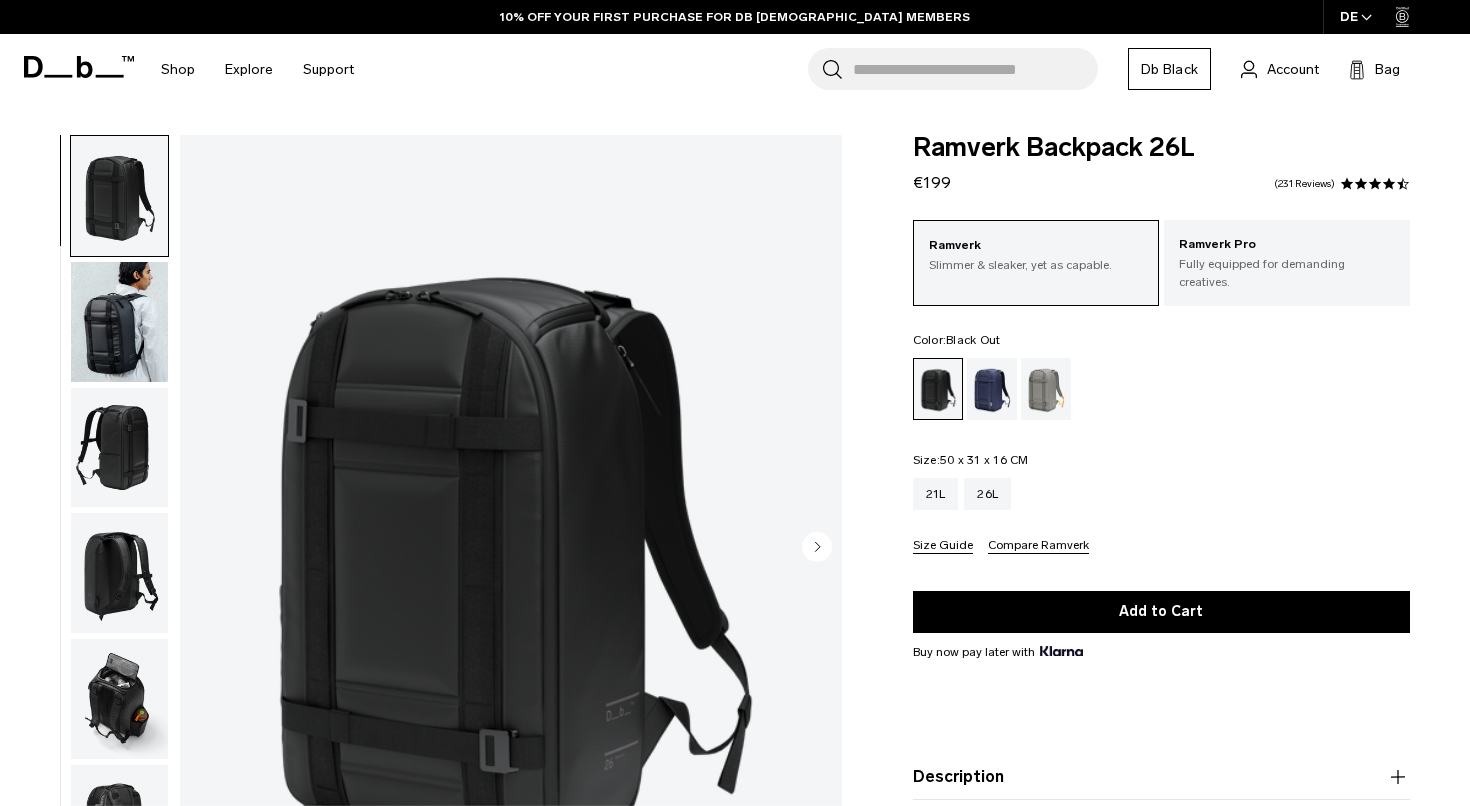 click at bounding box center (119, 322) 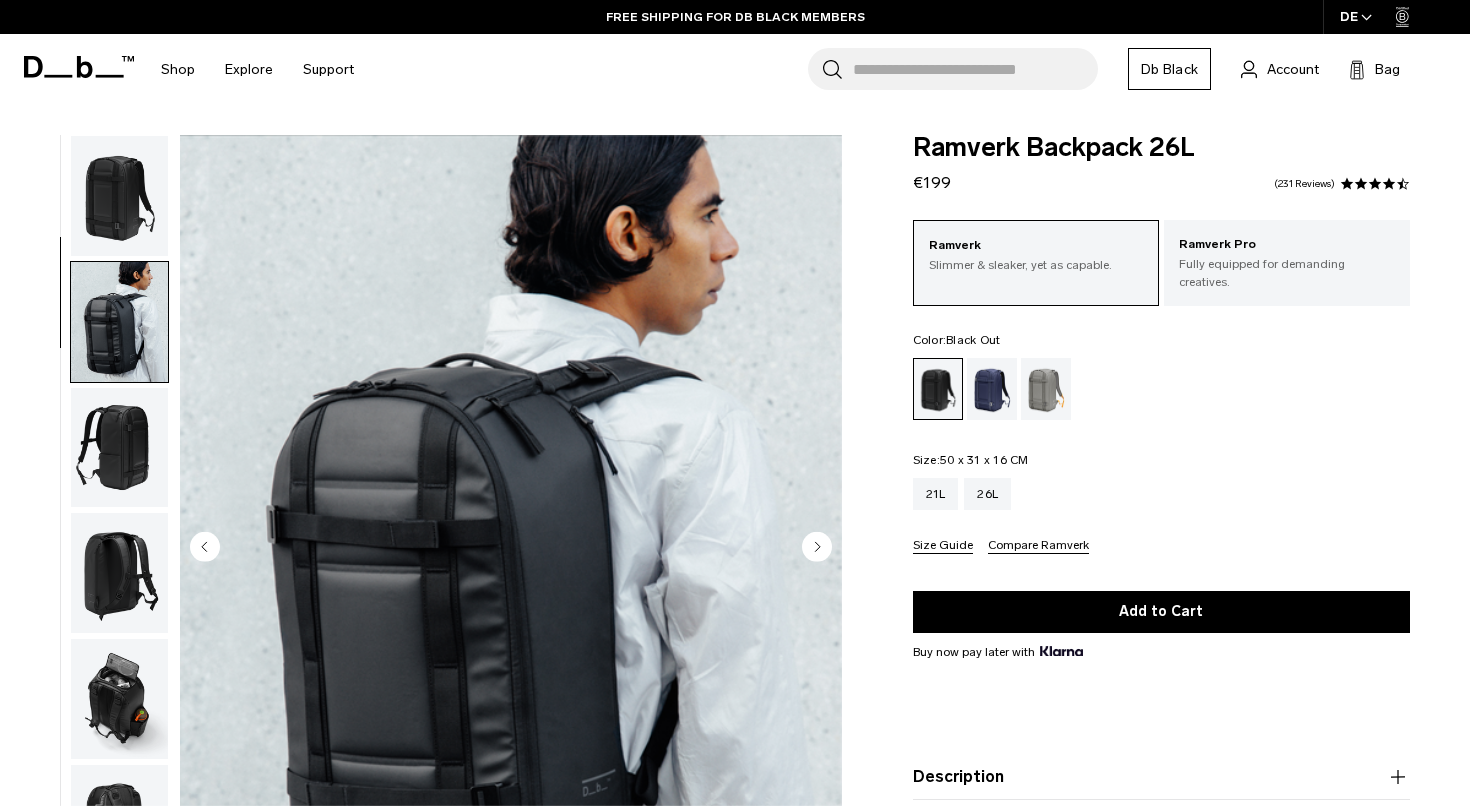 scroll, scrollTop: 127, scrollLeft: 0, axis: vertical 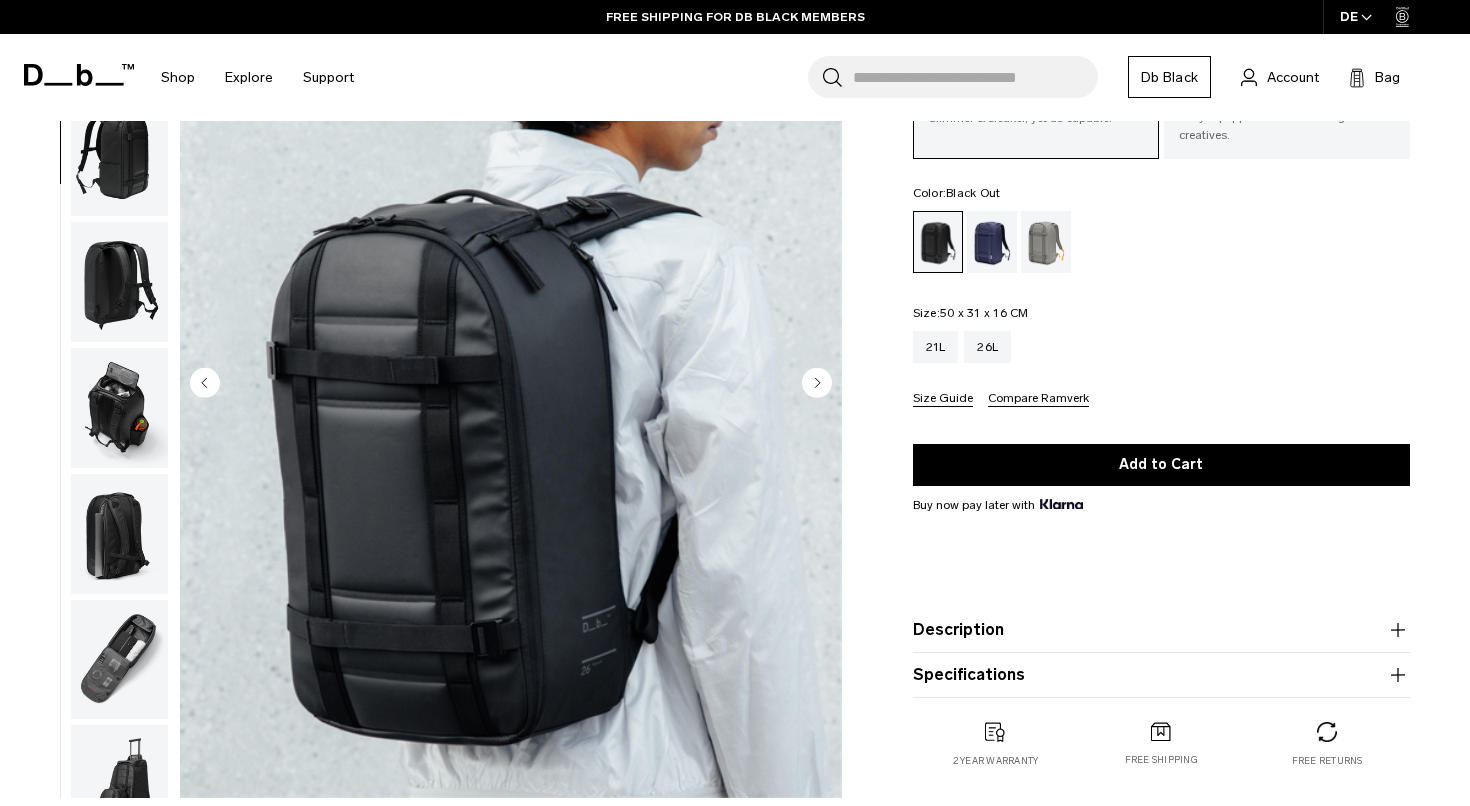 click 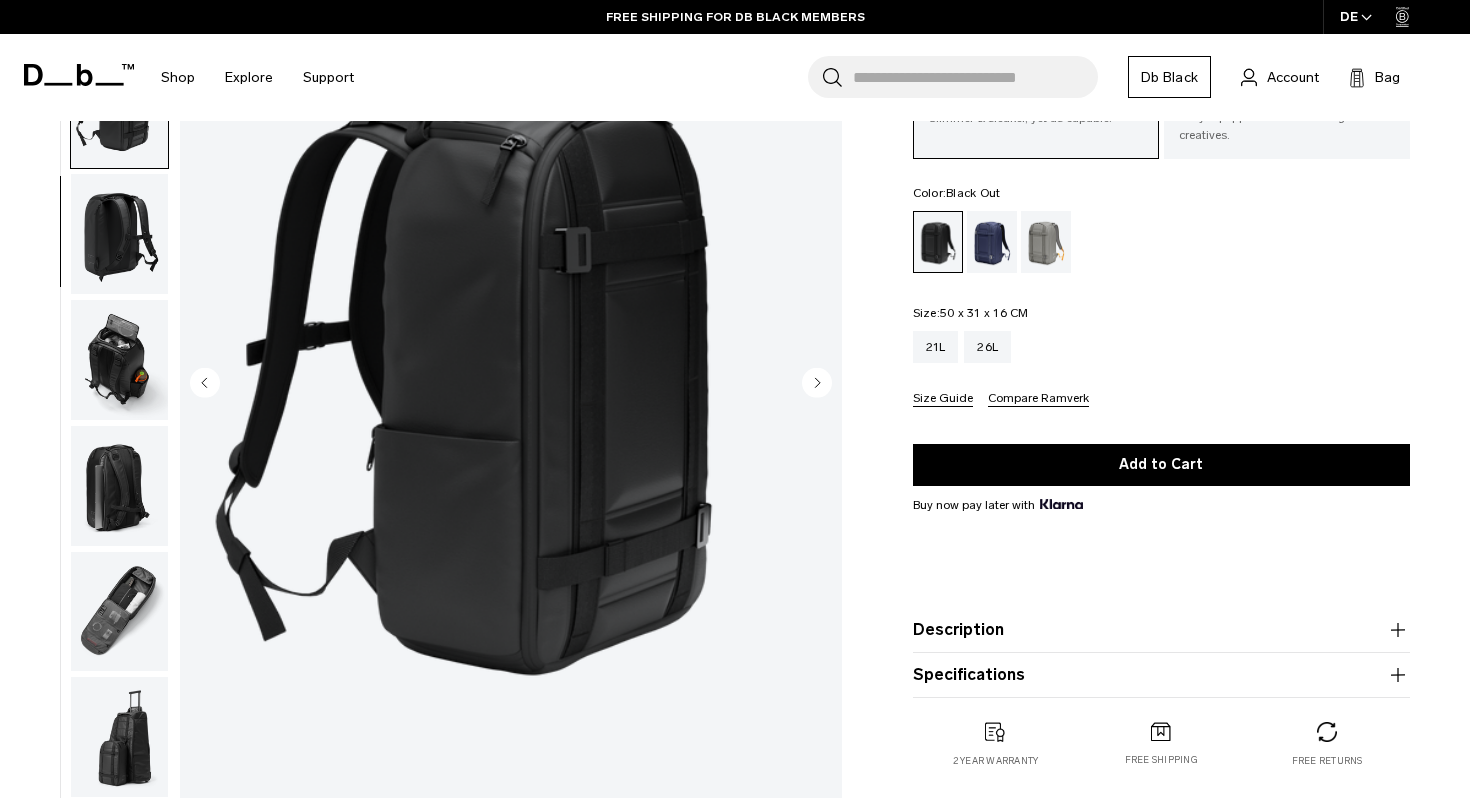 click 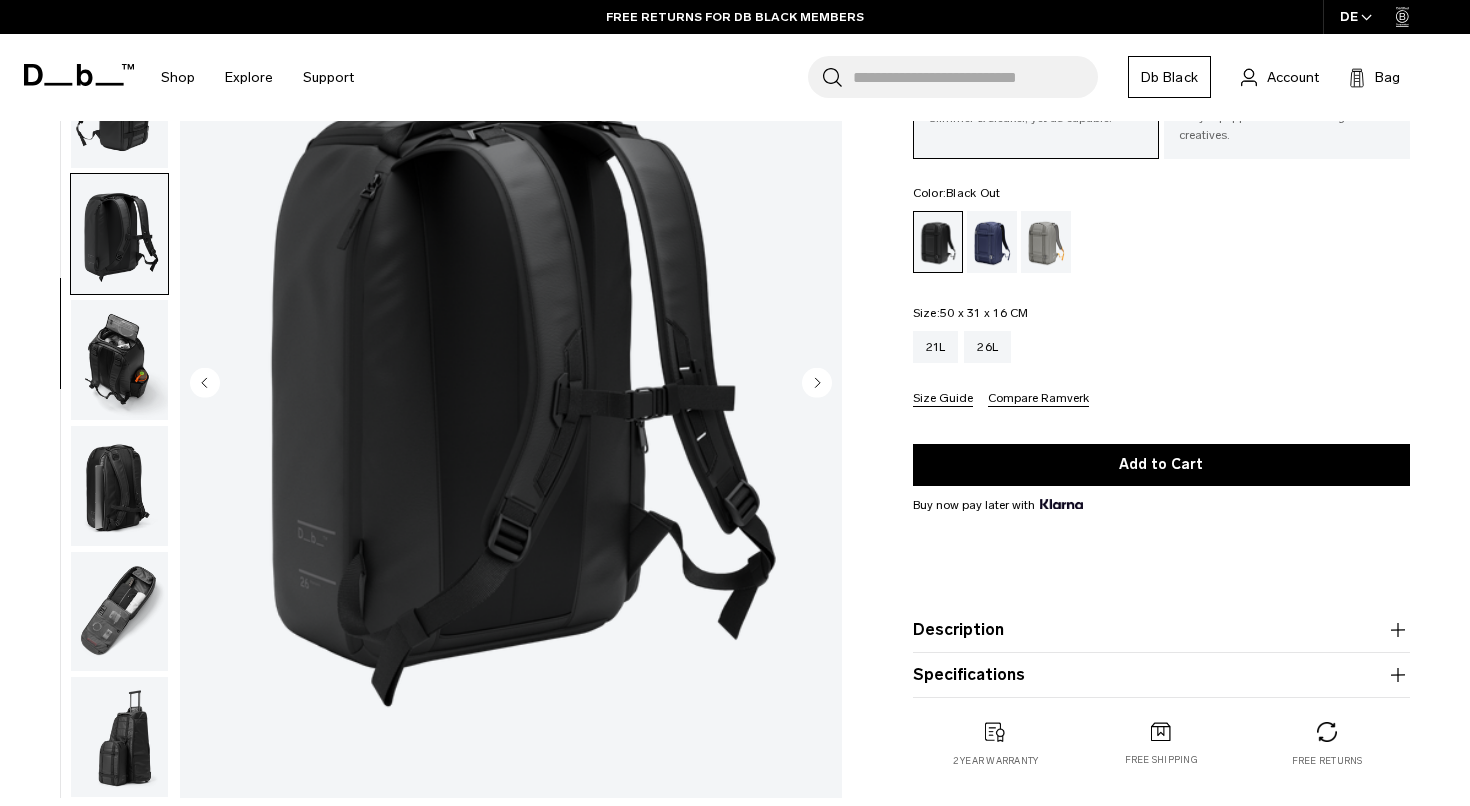 click 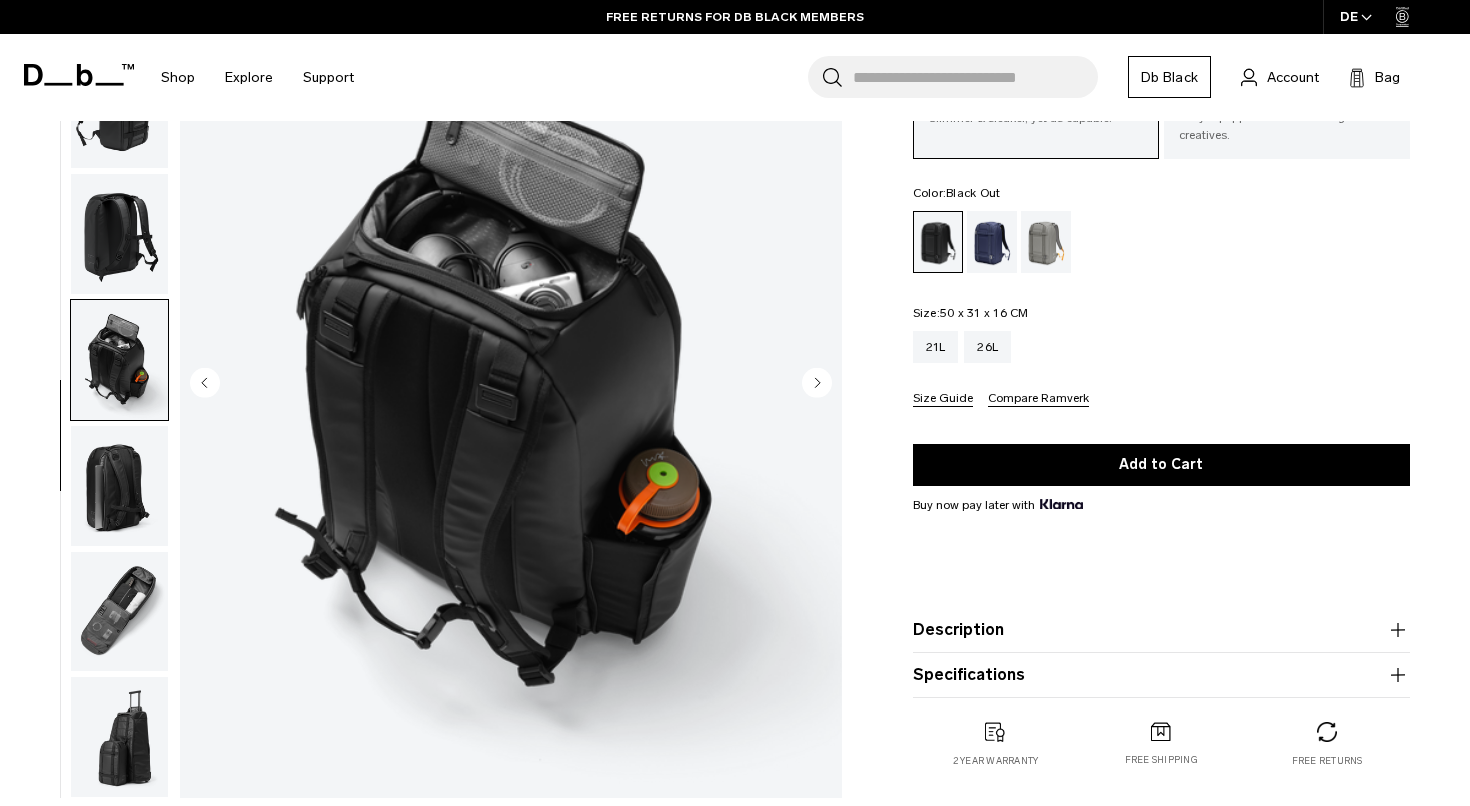 click 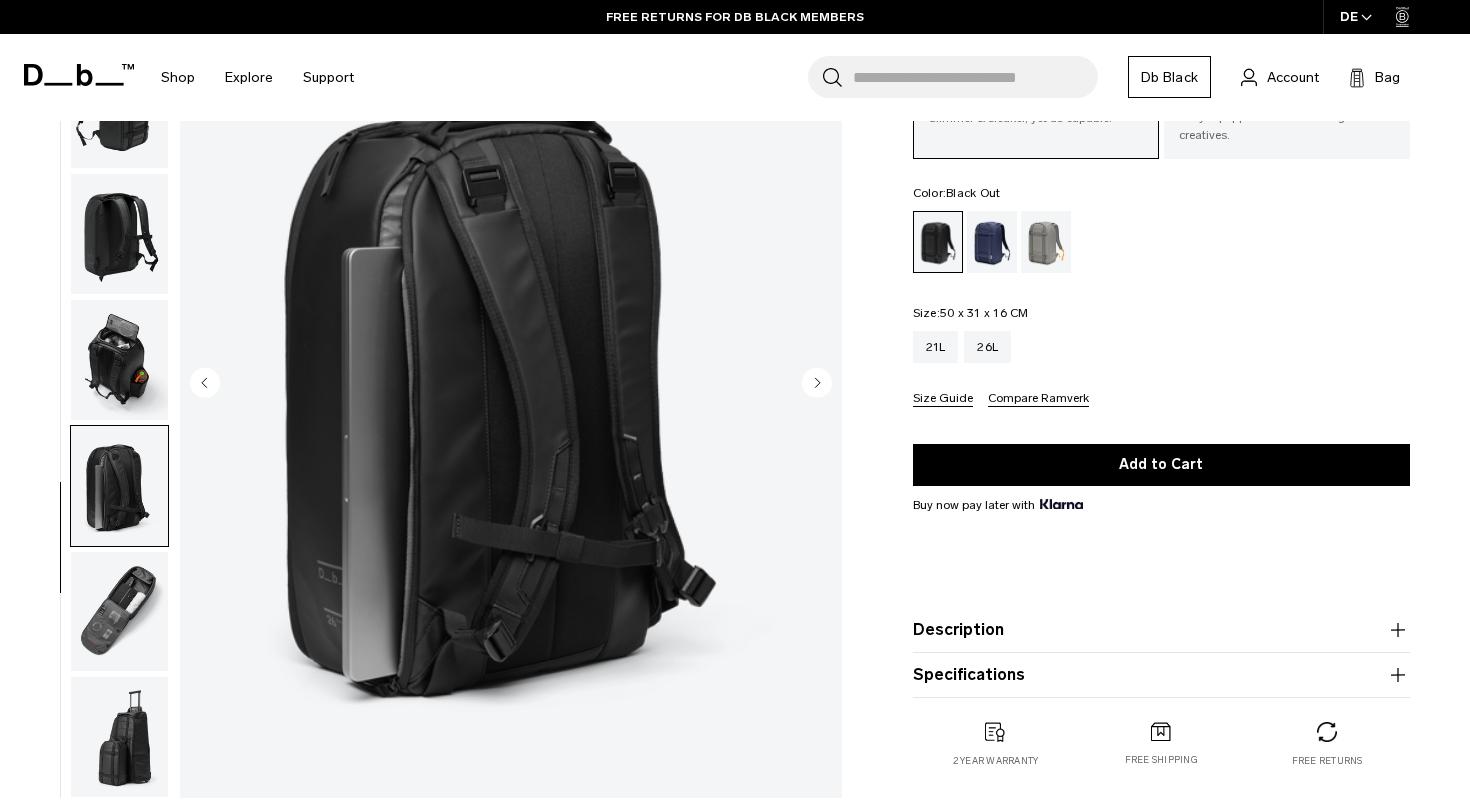 click 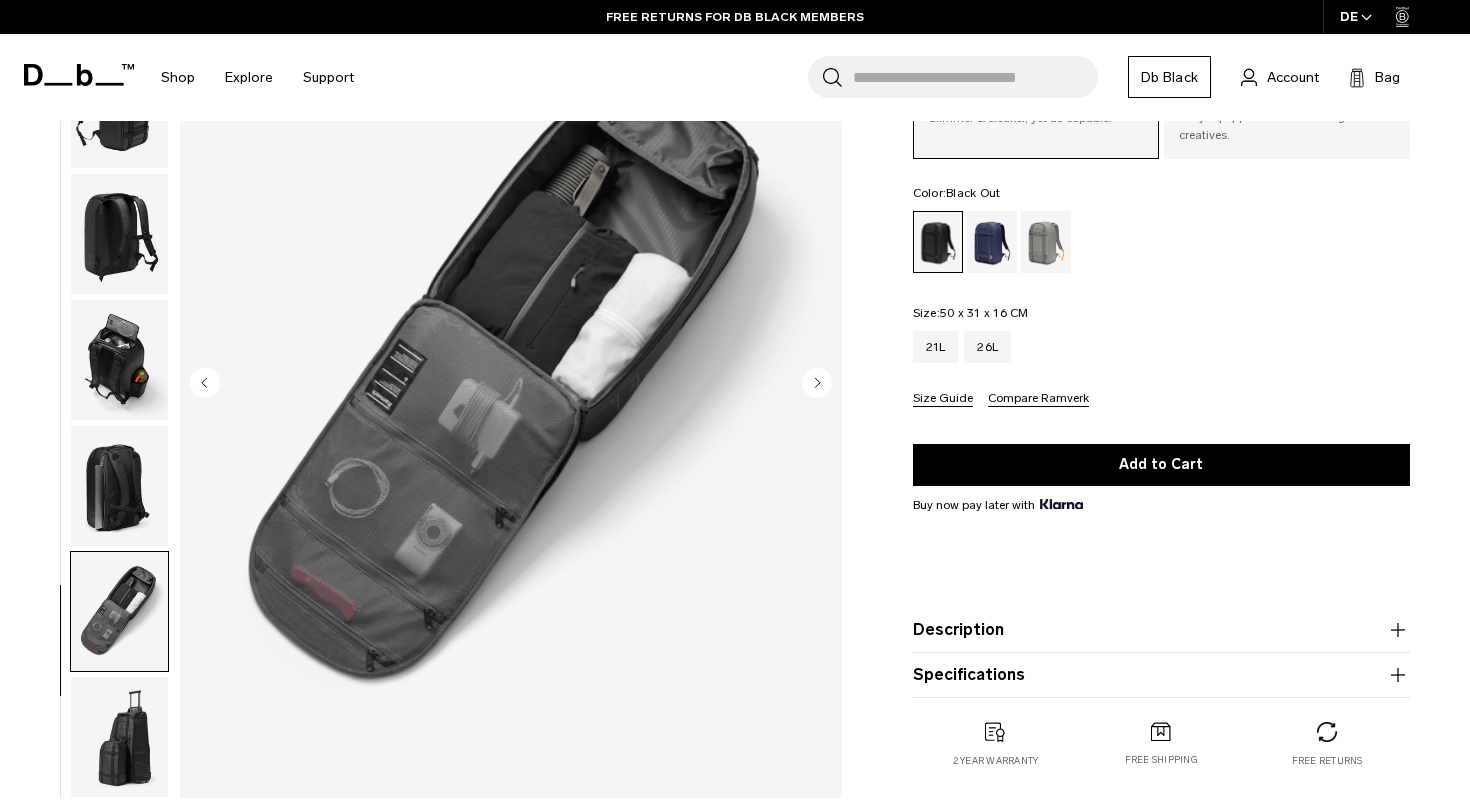 click 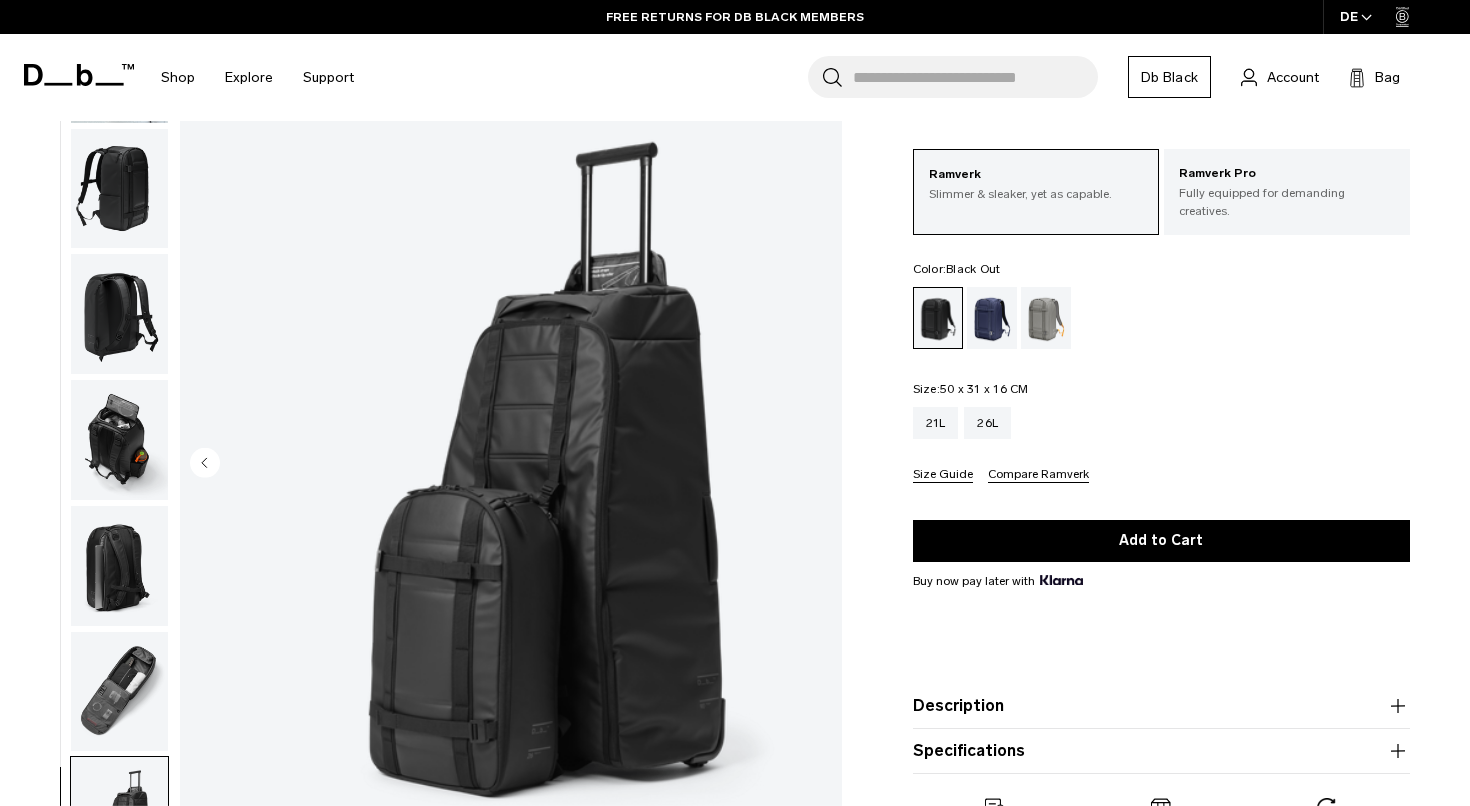 scroll, scrollTop: 44, scrollLeft: 0, axis: vertical 